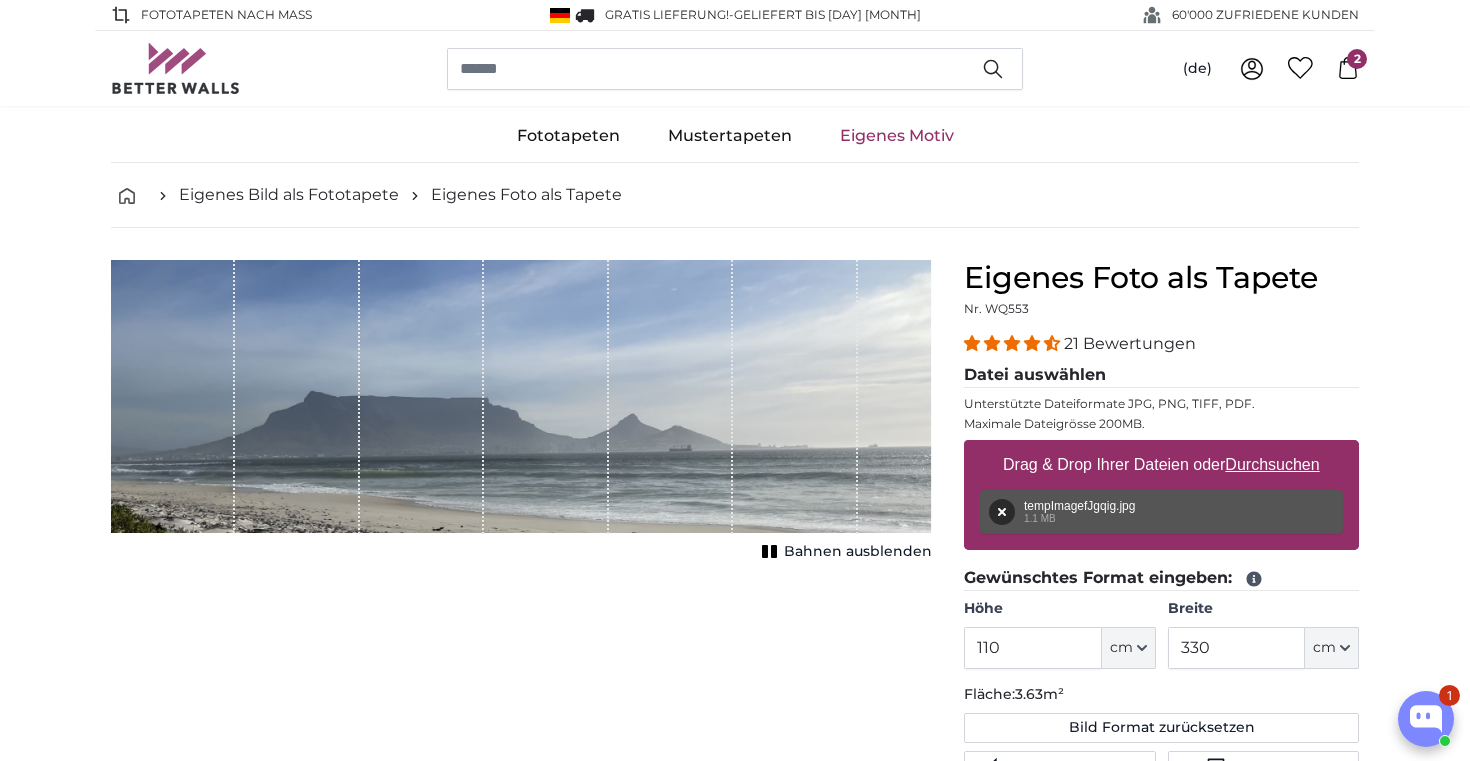 scroll, scrollTop: 22, scrollLeft: 0, axis: vertical 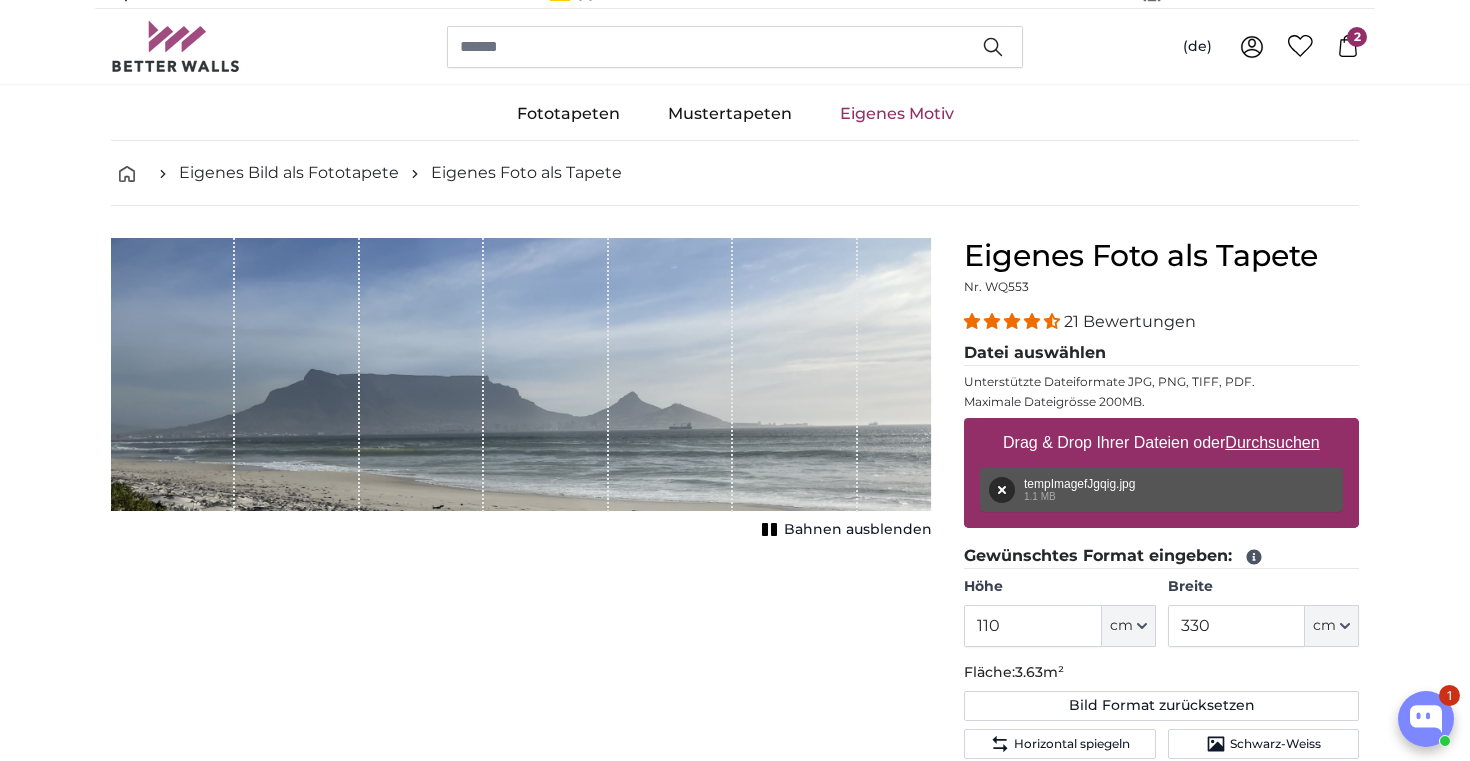 click on "Eigenes Motiv" at bounding box center [897, 114] 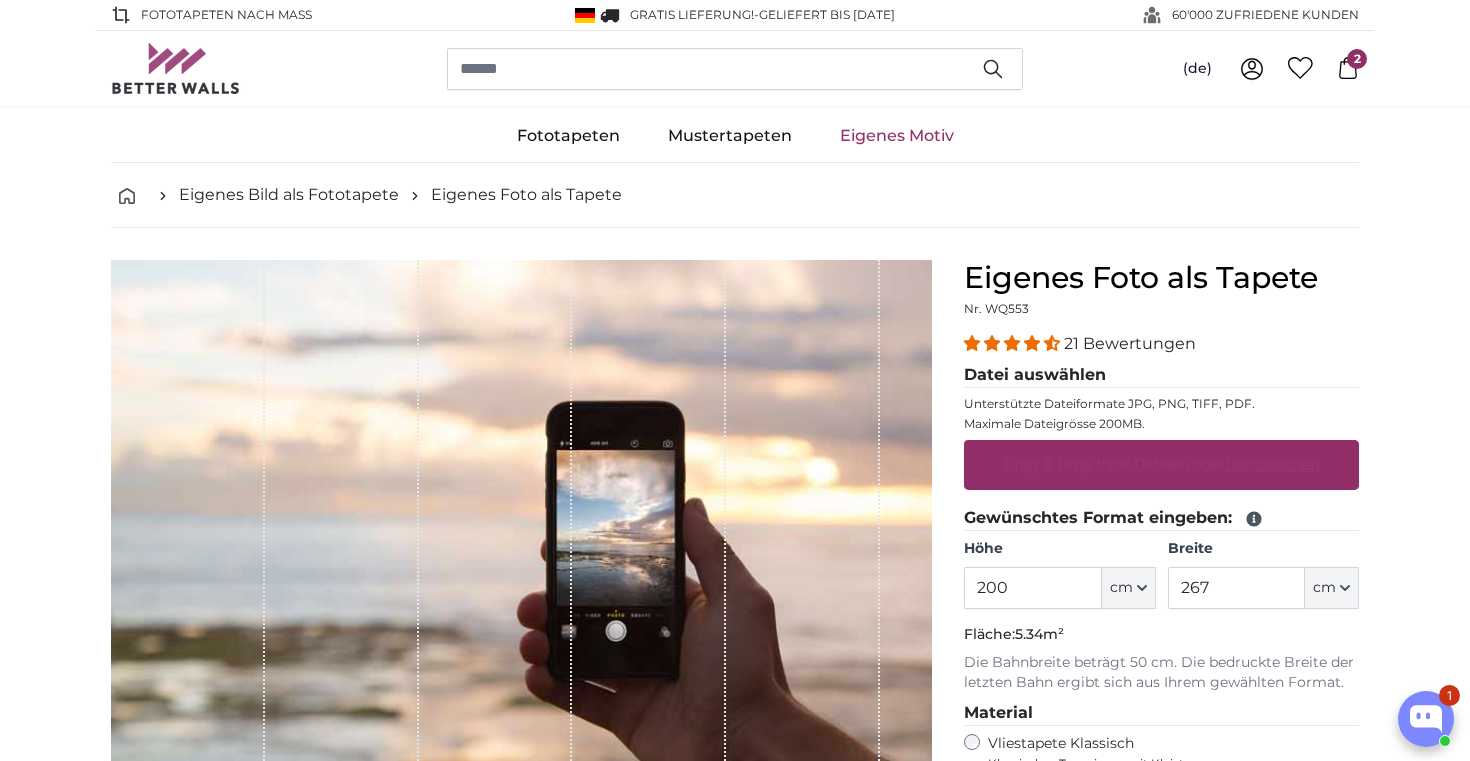 scroll, scrollTop: 0, scrollLeft: 0, axis: both 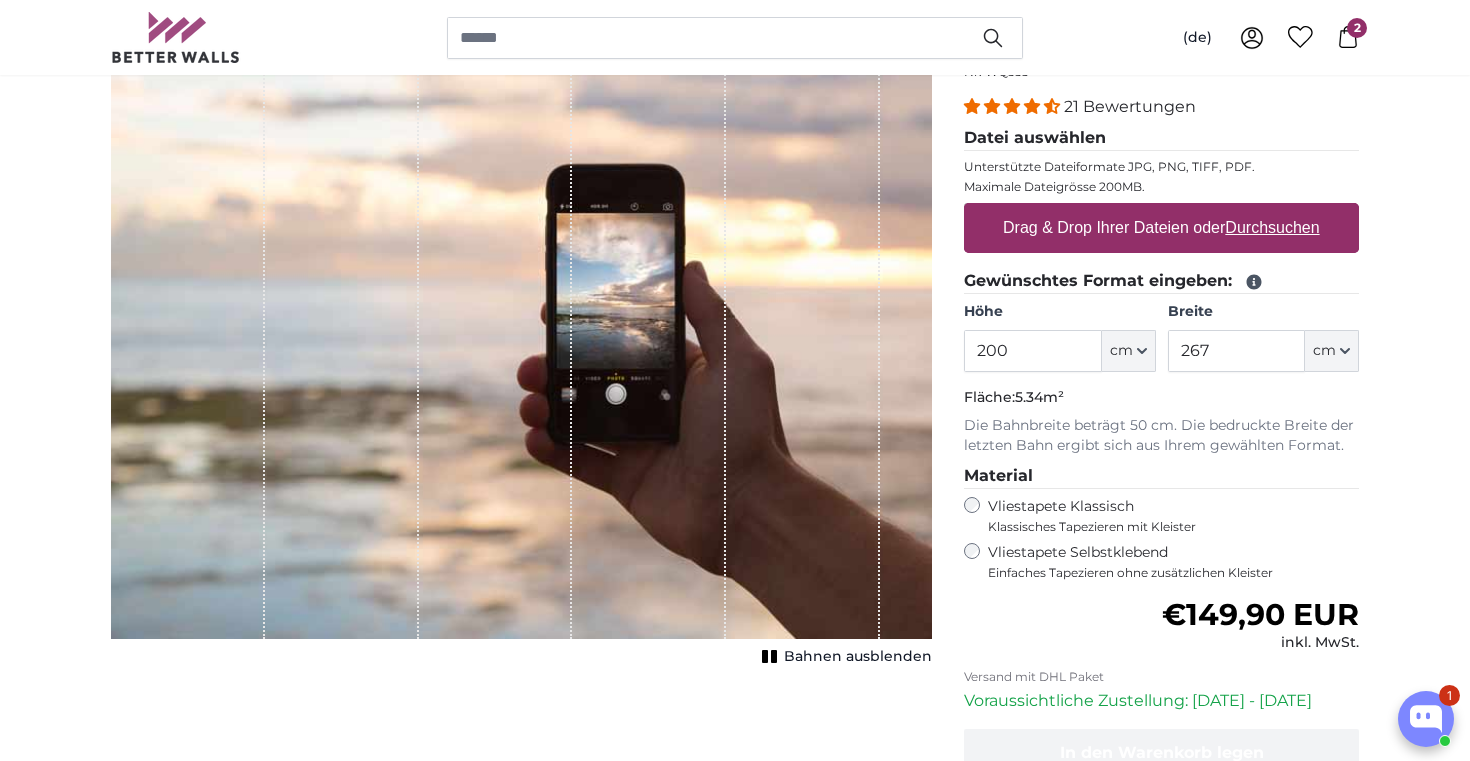 click on "Durchsuchen" at bounding box center [1273, 227] 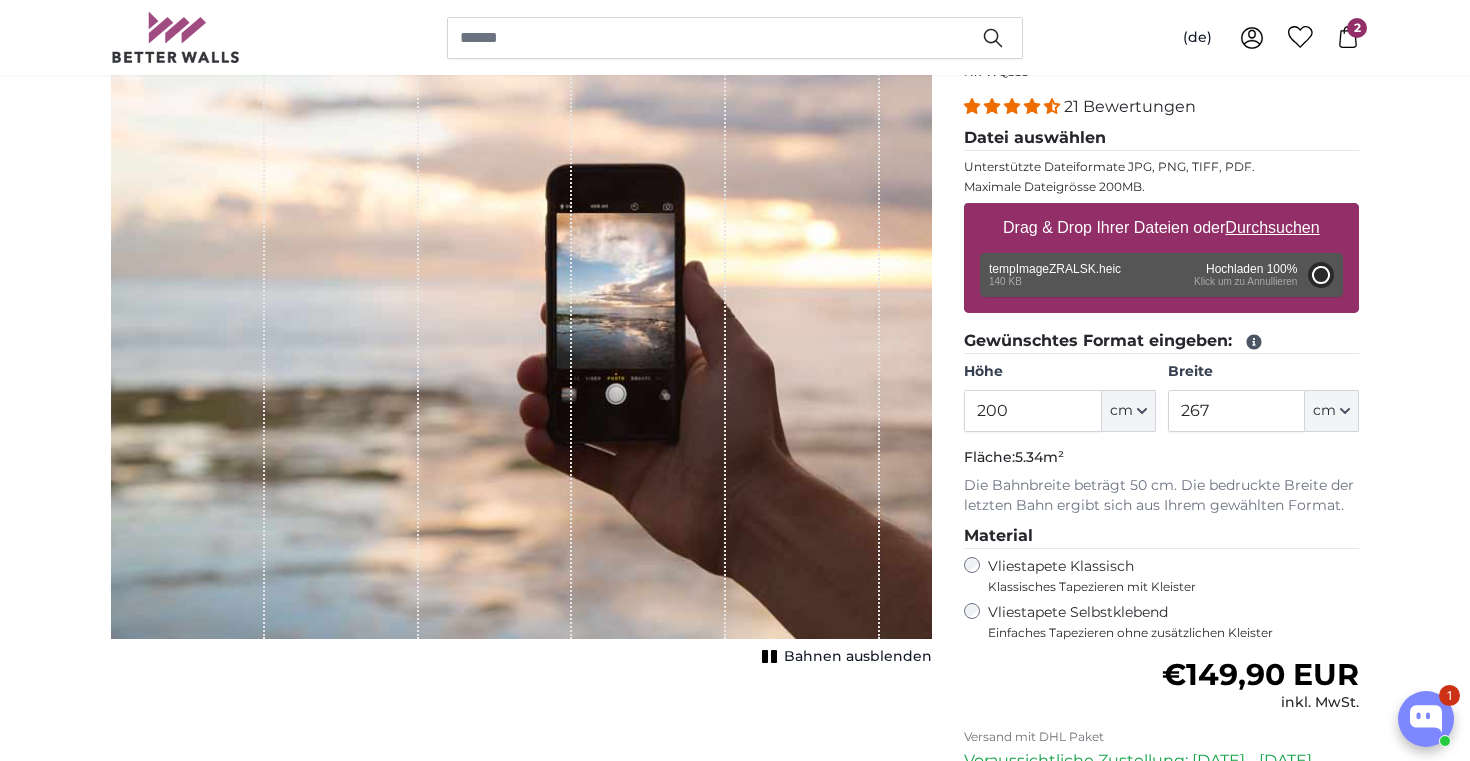 type on "43" 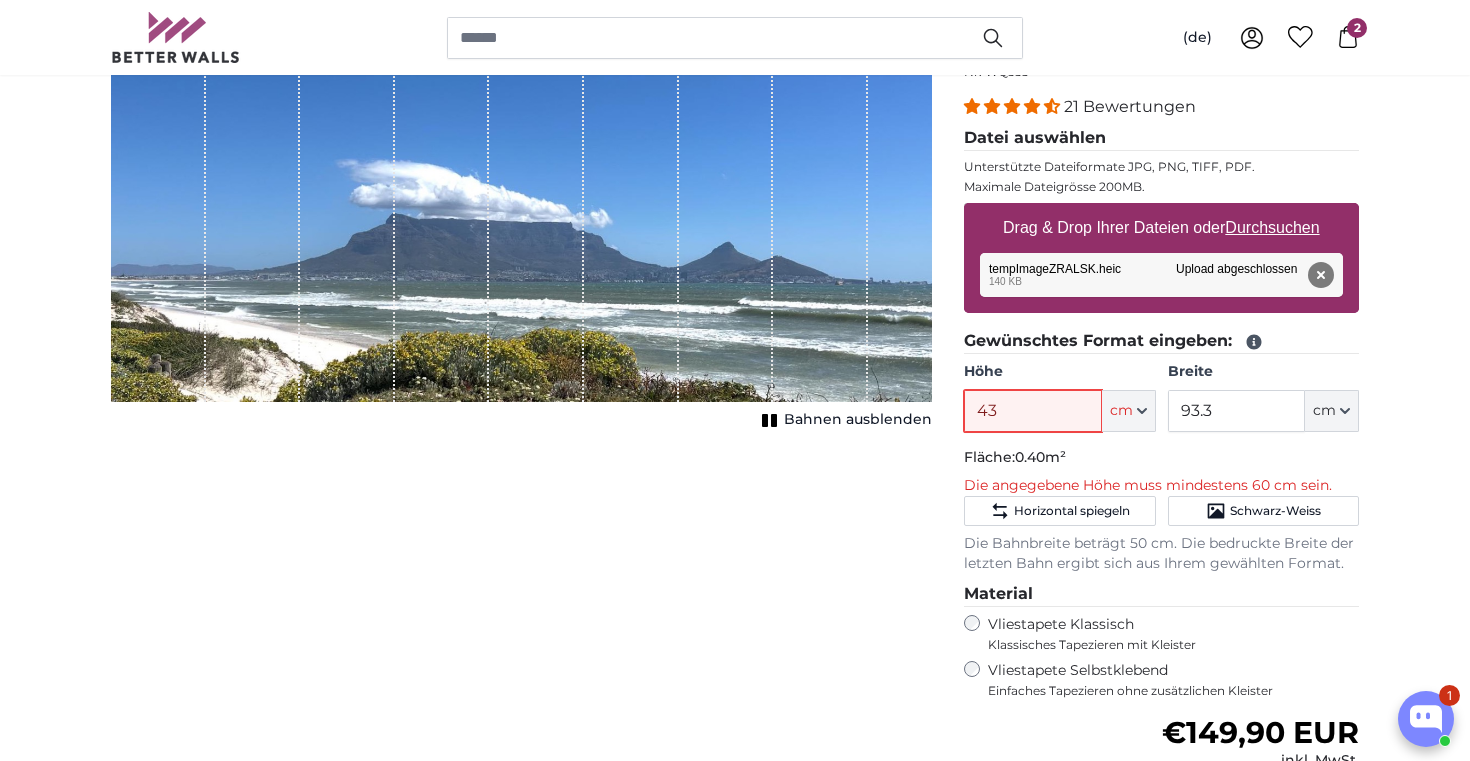 click on "43" at bounding box center (1032, 411) 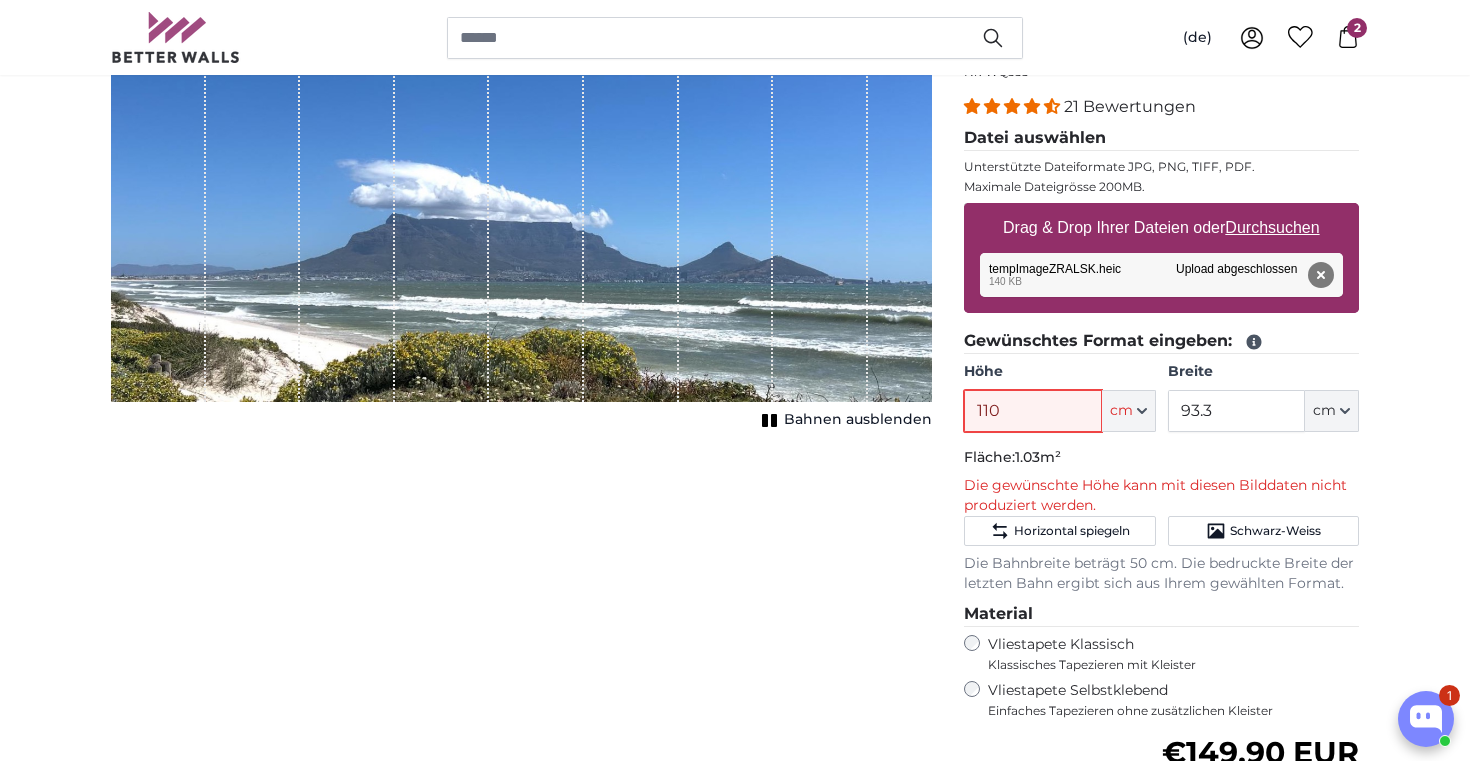 type on "110" 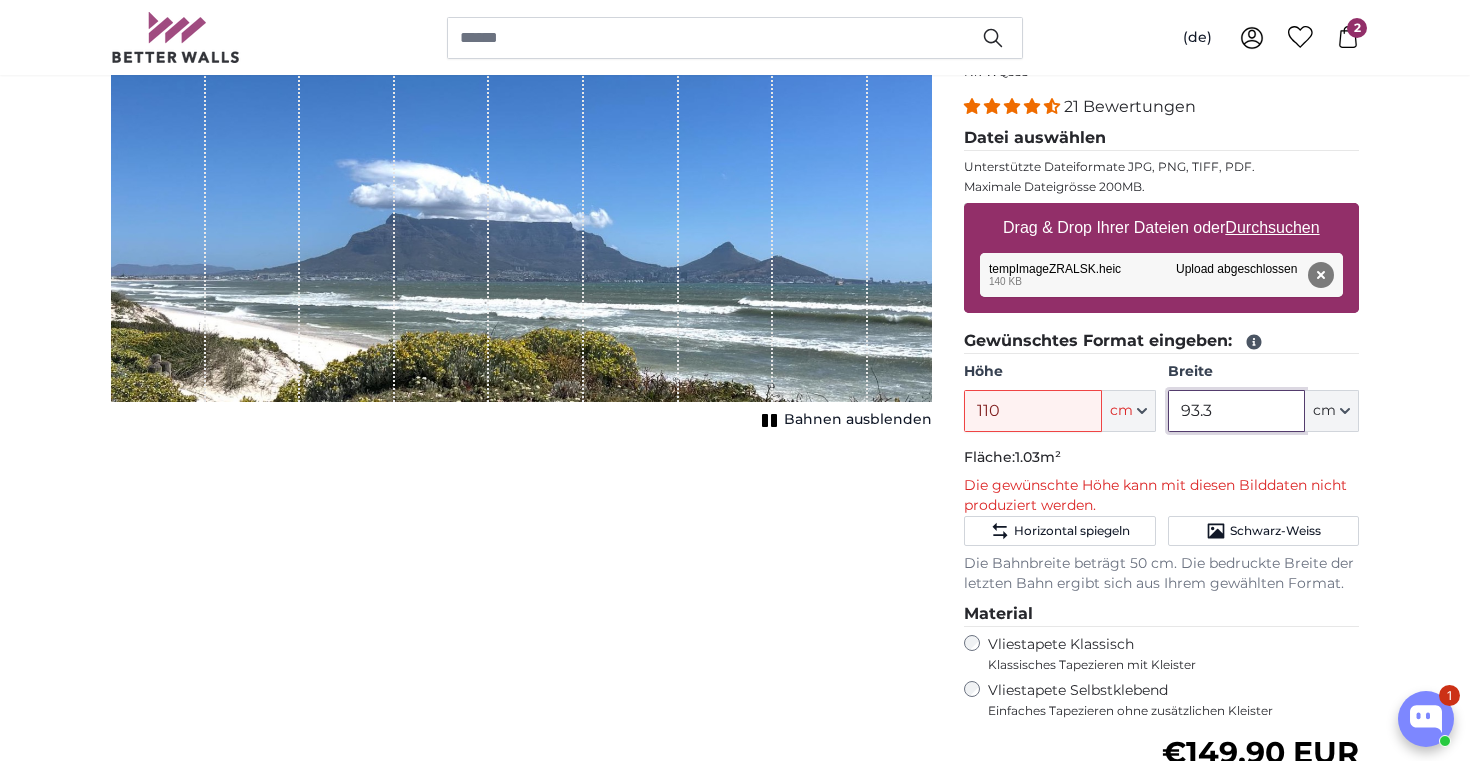 click on "93.3" at bounding box center (1236, 411) 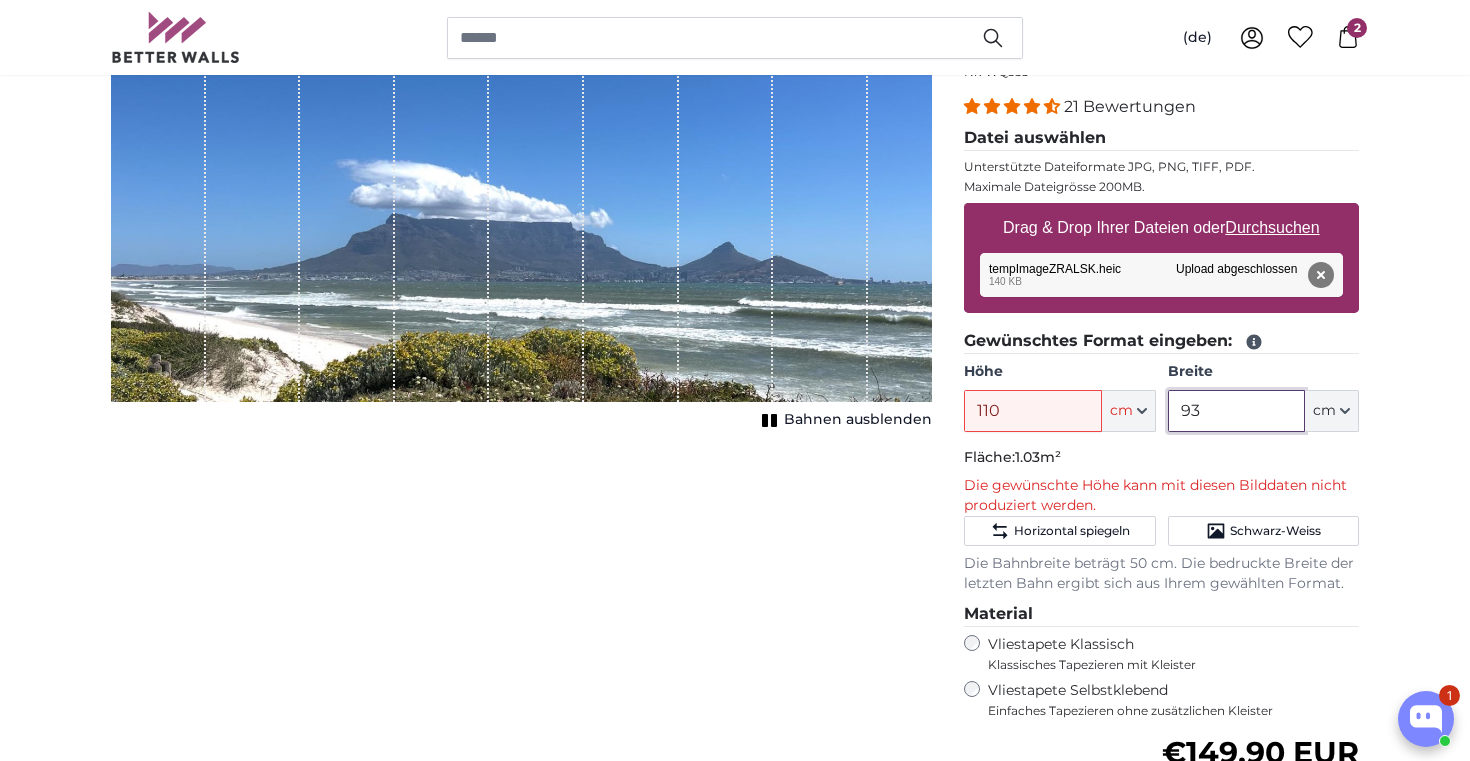 type on "9" 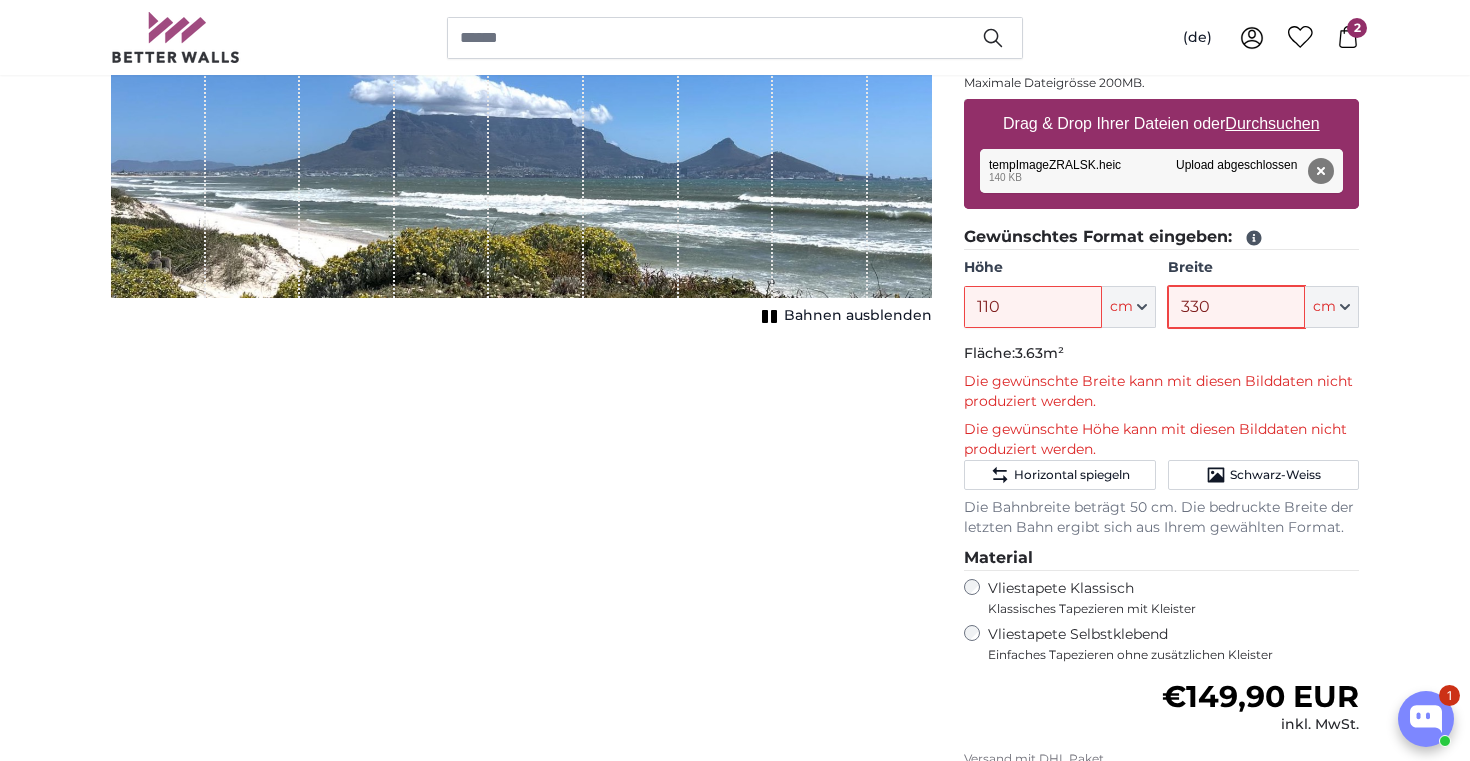 scroll, scrollTop: 476, scrollLeft: 0, axis: vertical 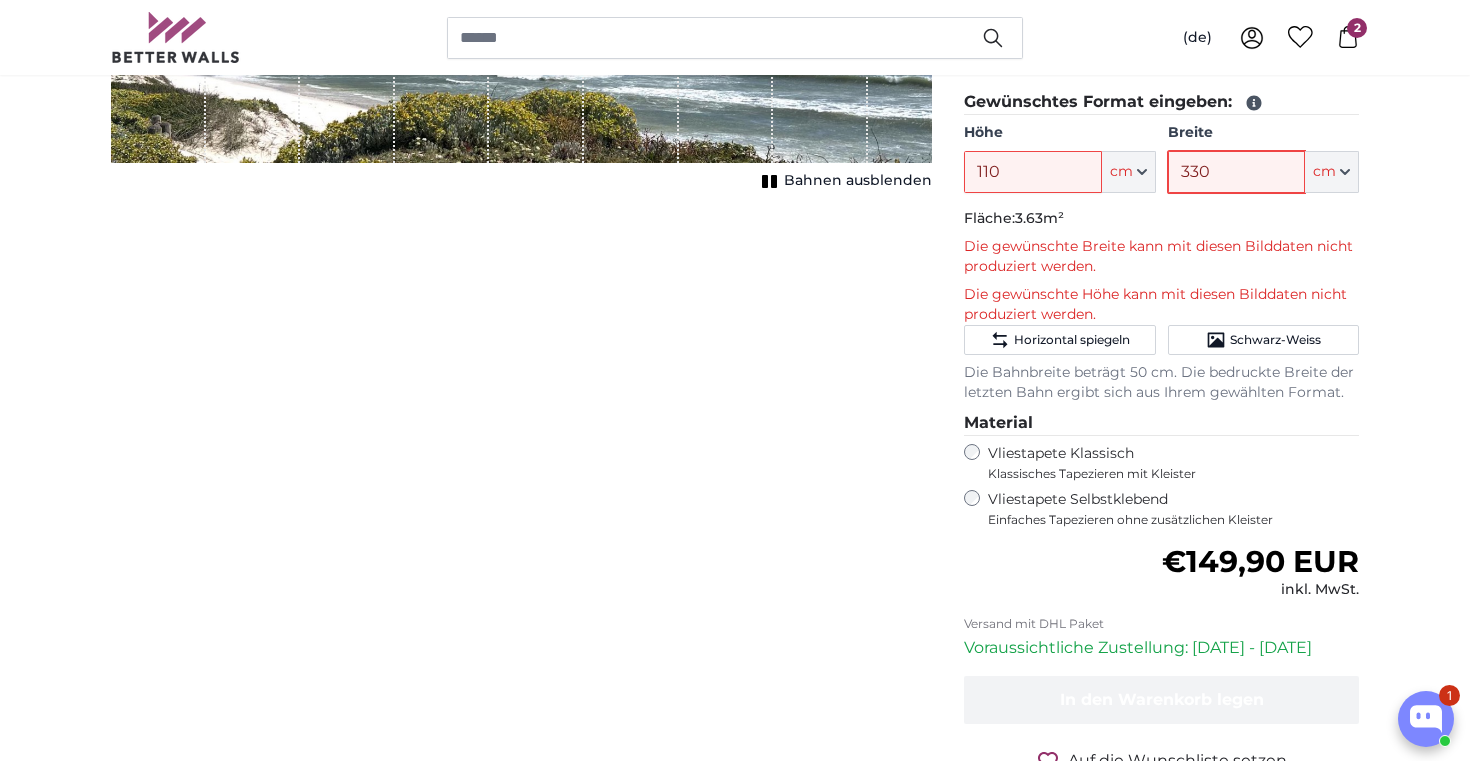 type on "330" 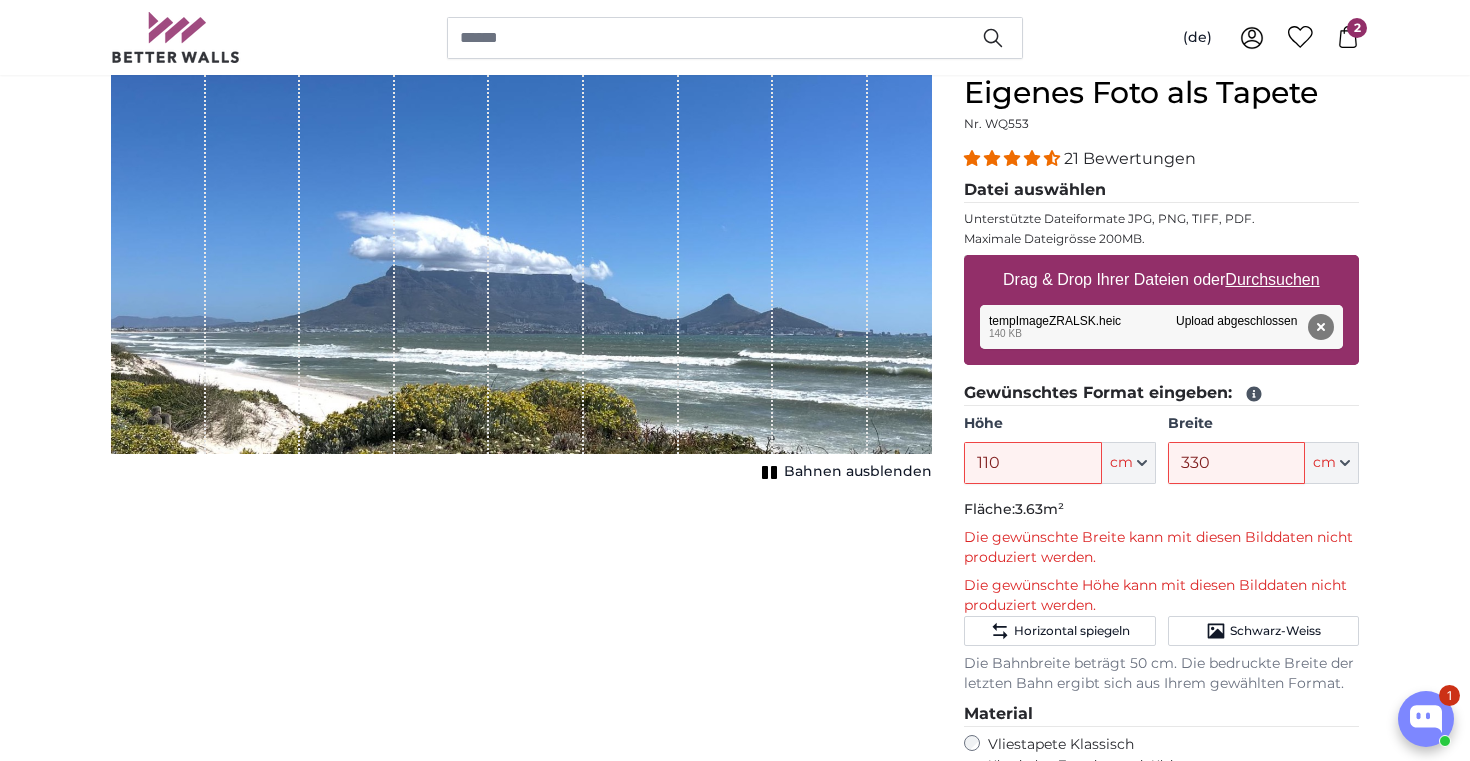 scroll, scrollTop: 165, scrollLeft: 0, axis: vertical 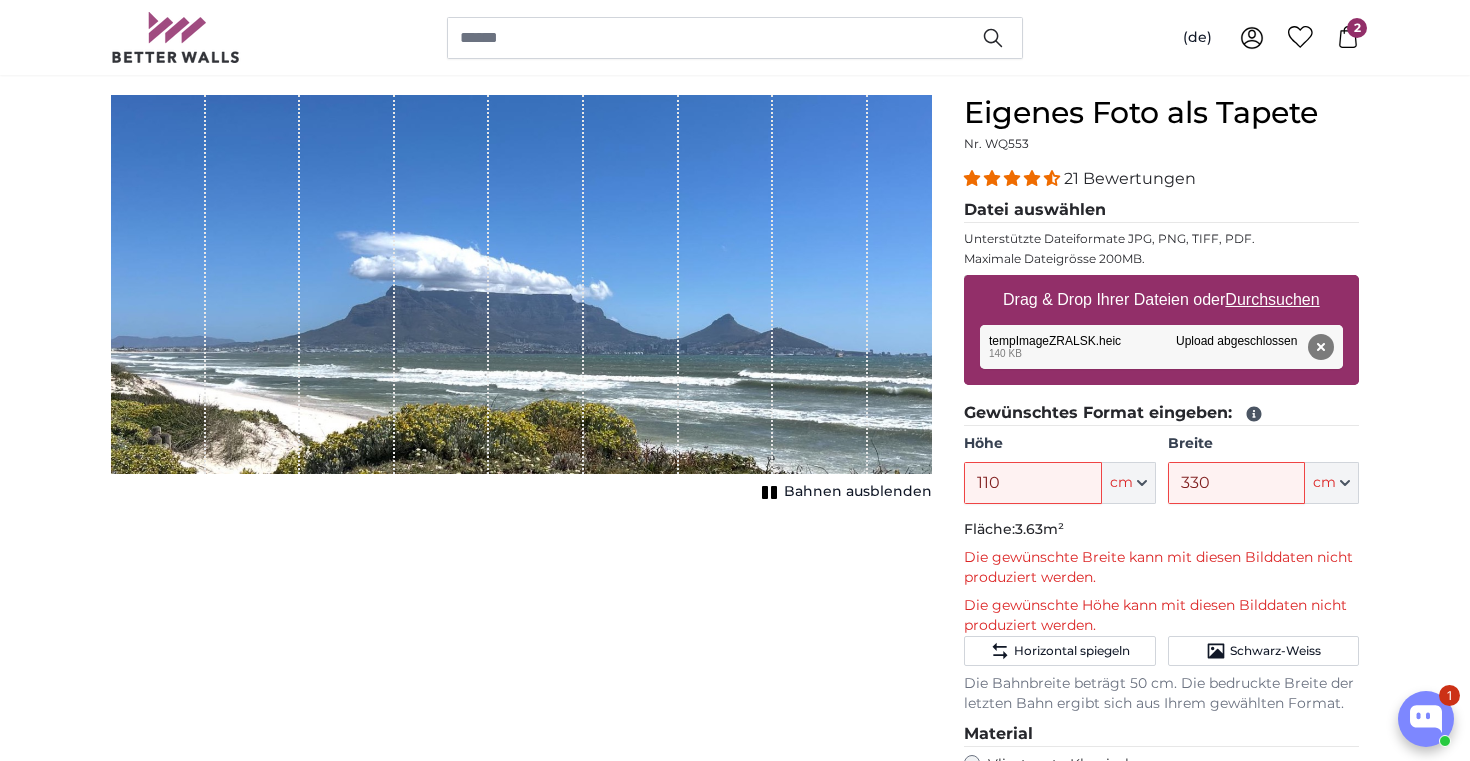 click 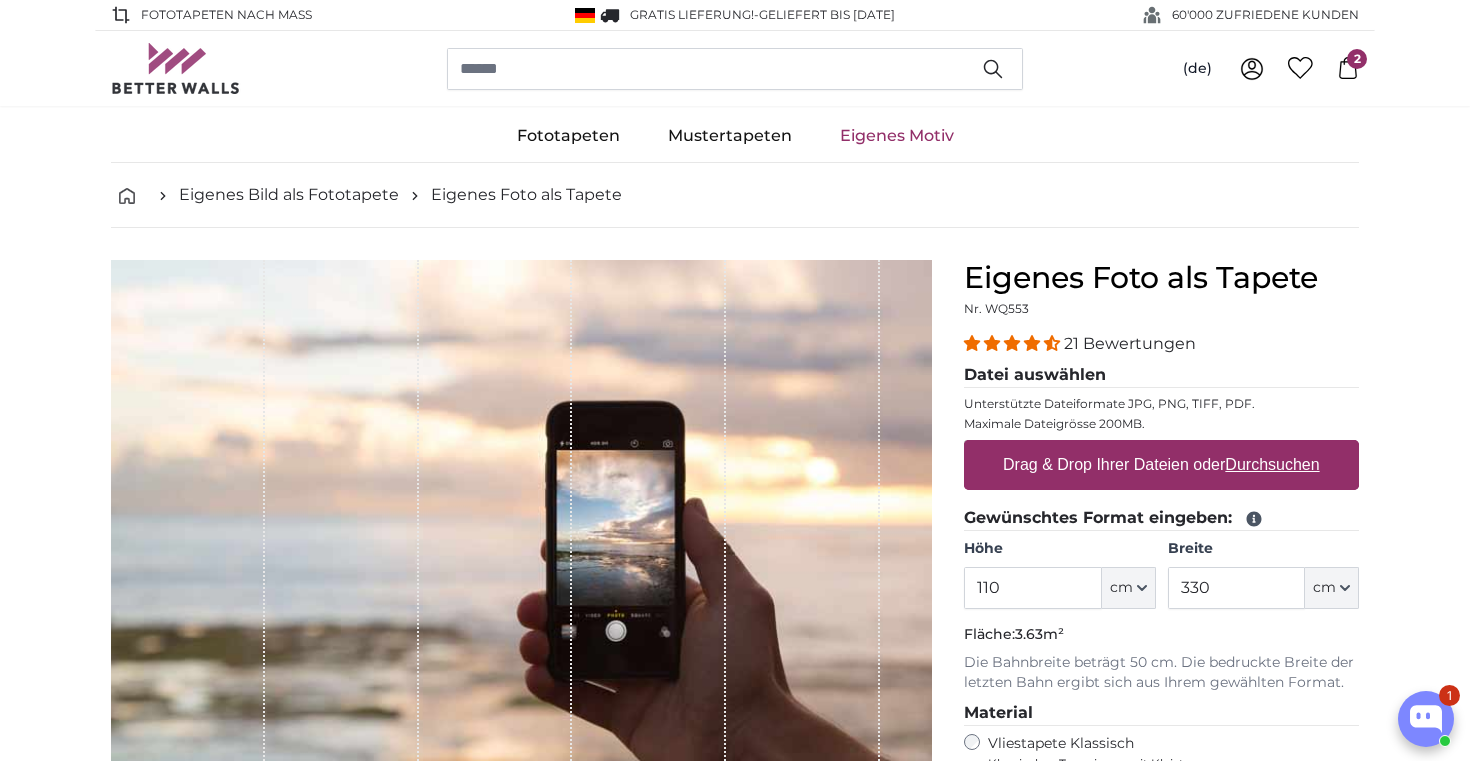 scroll, scrollTop: 0, scrollLeft: 0, axis: both 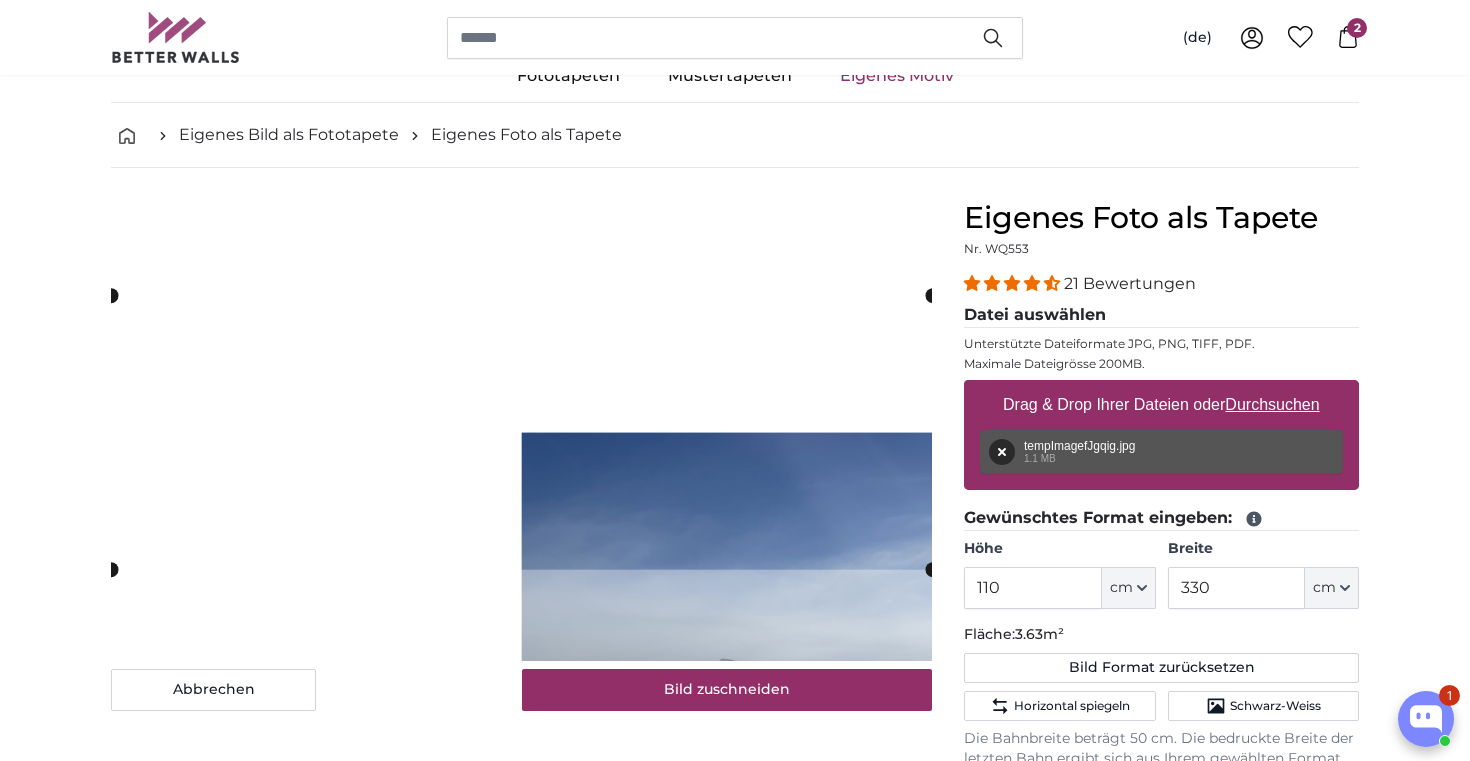 type 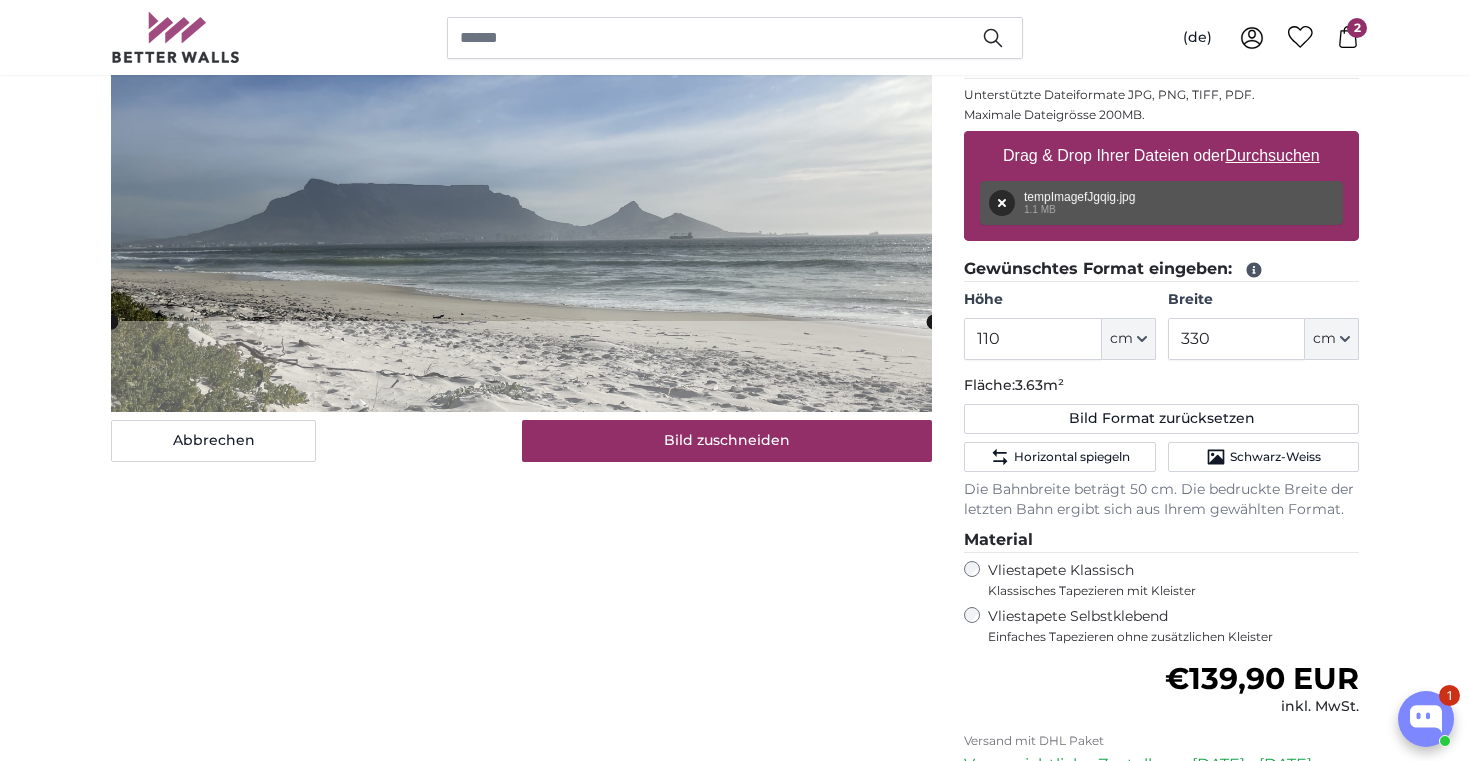 scroll, scrollTop: 300, scrollLeft: 0, axis: vertical 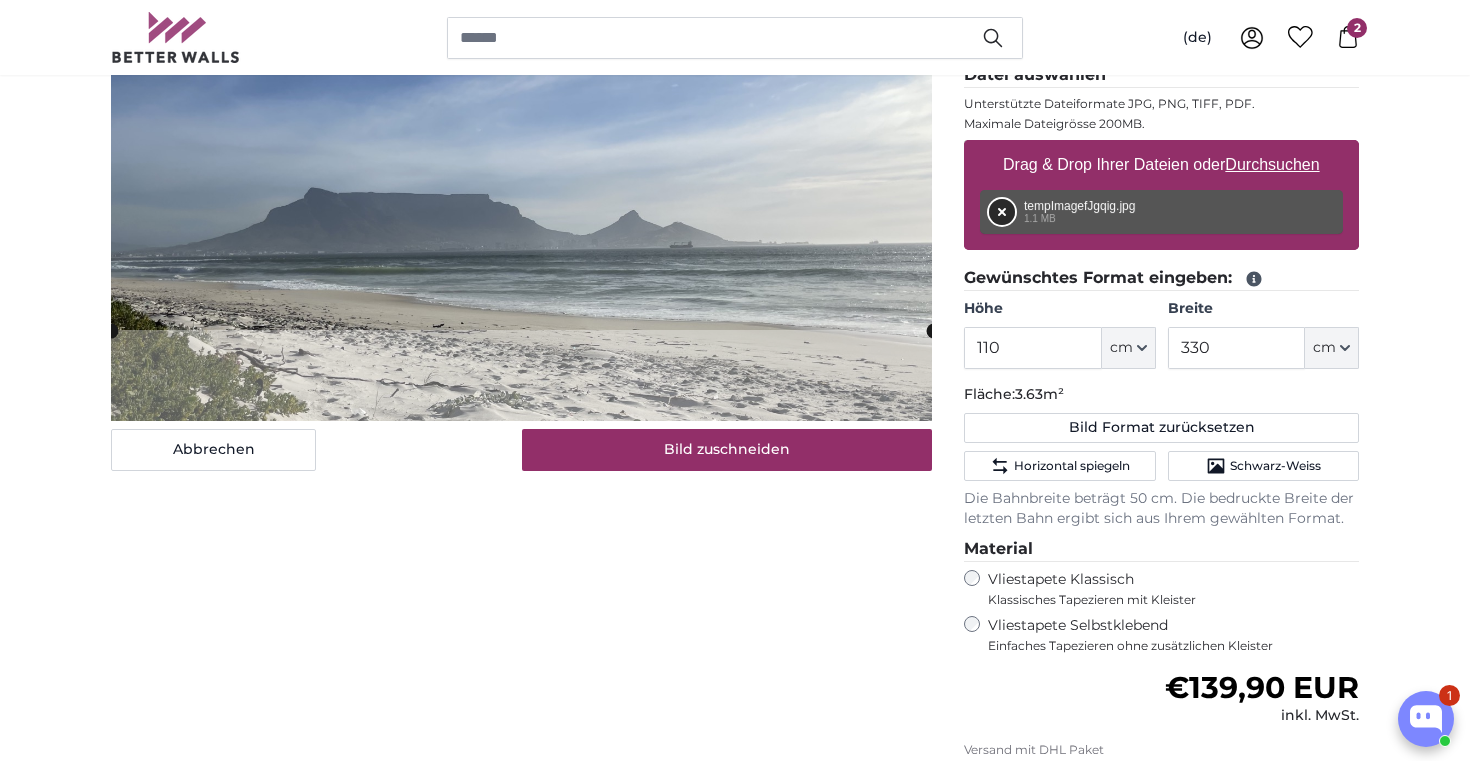 click on "Entfernen" at bounding box center [1002, 212] 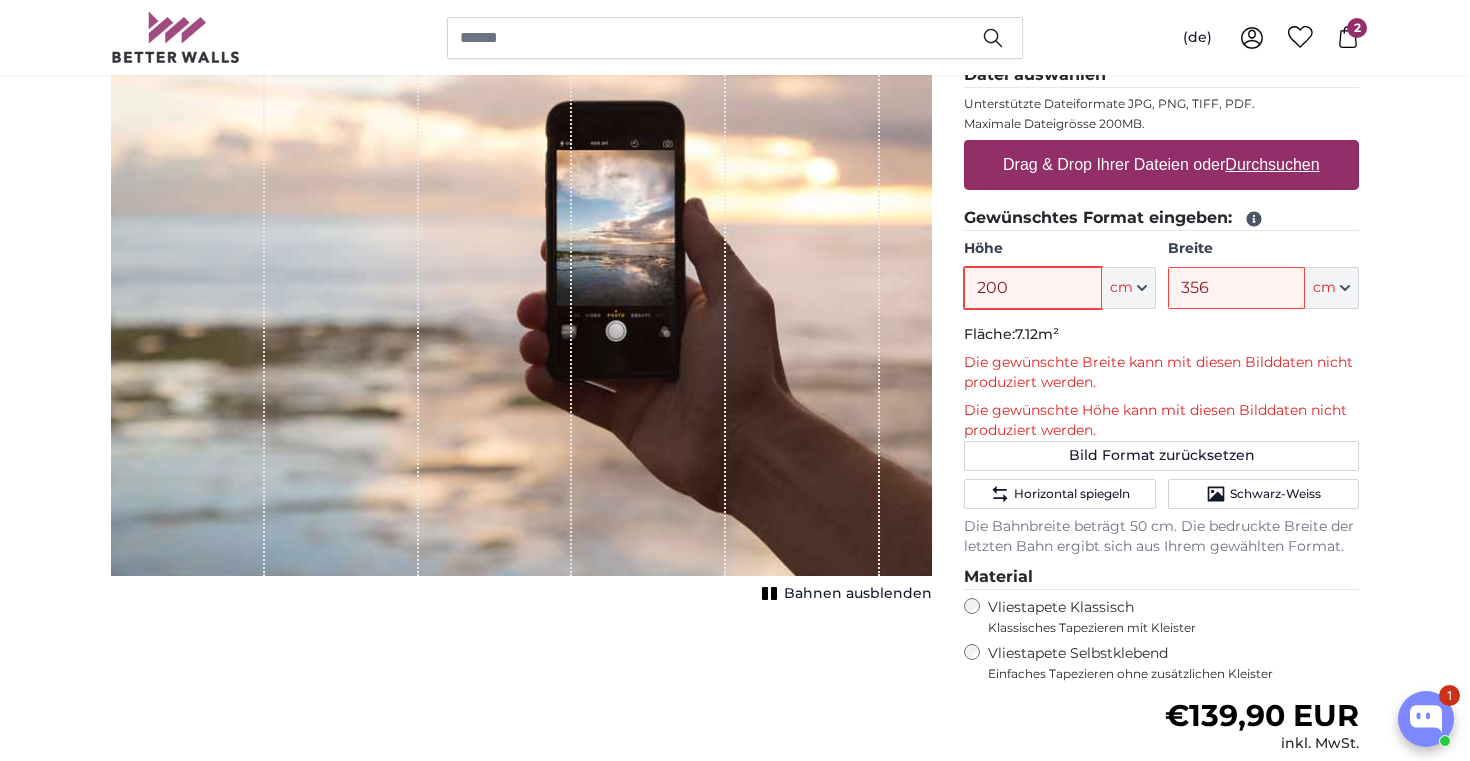 drag, startPoint x: 1017, startPoint y: 287, endPoint x: 936, endPoint y: 274, distance: 82.036575 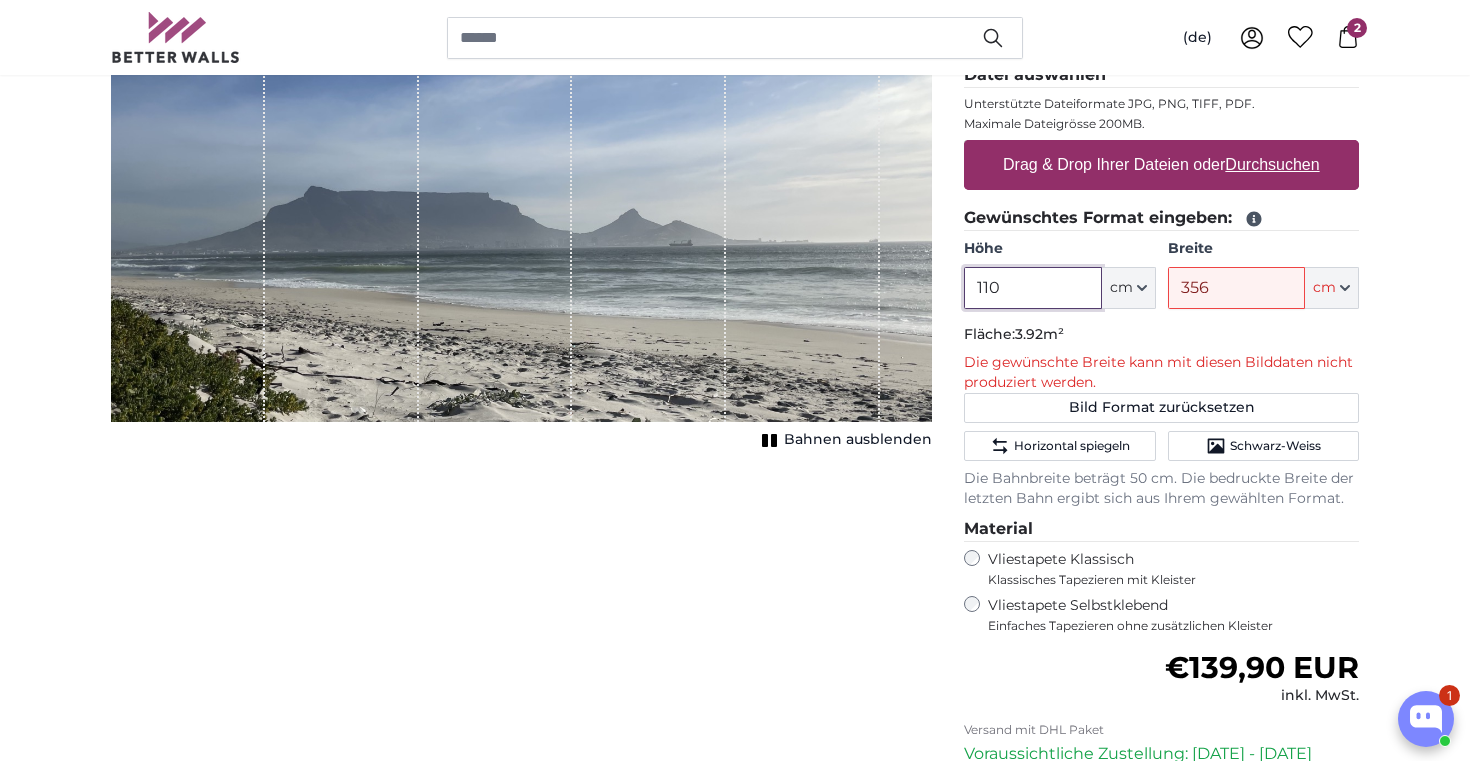 type on "110" 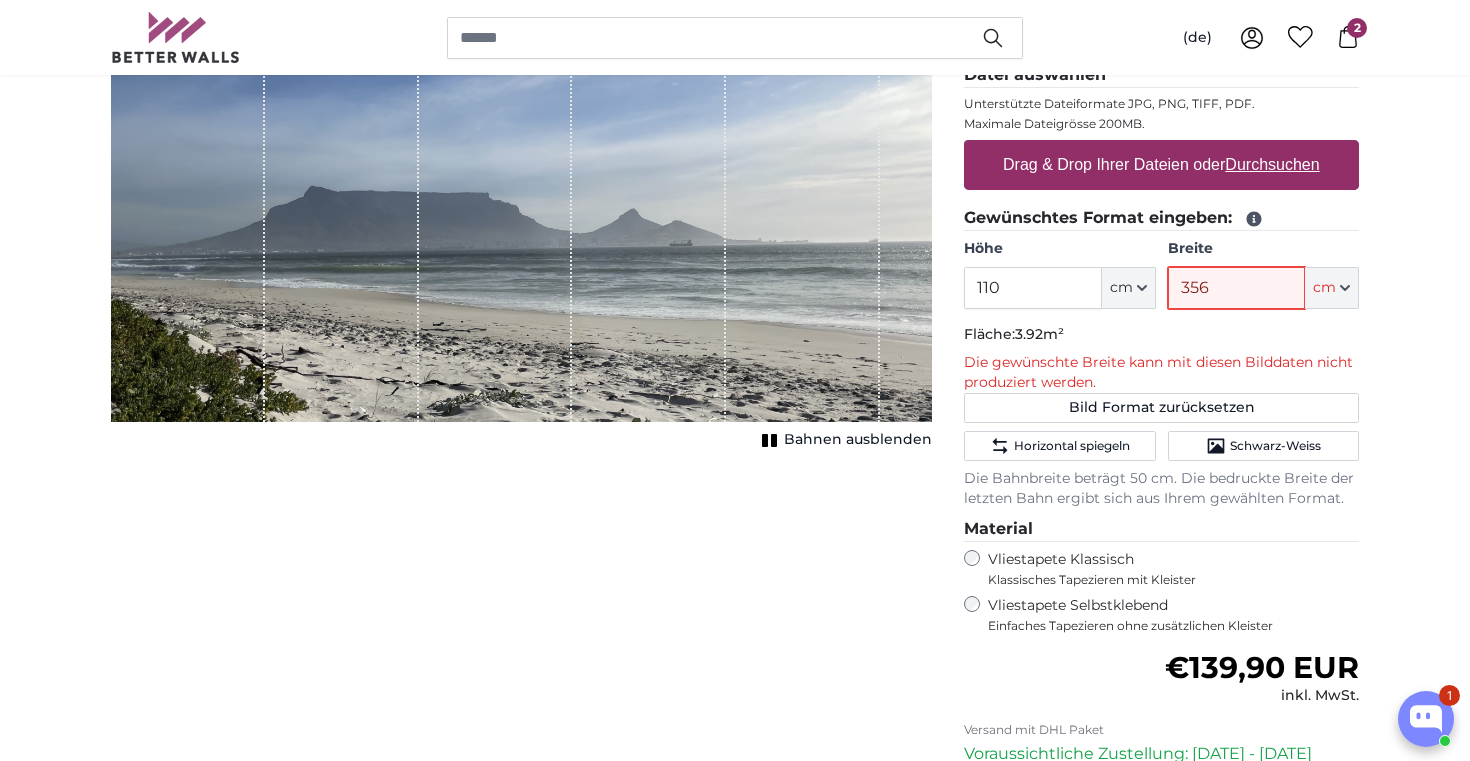 click on "356" at bounding box center [1236, 288] 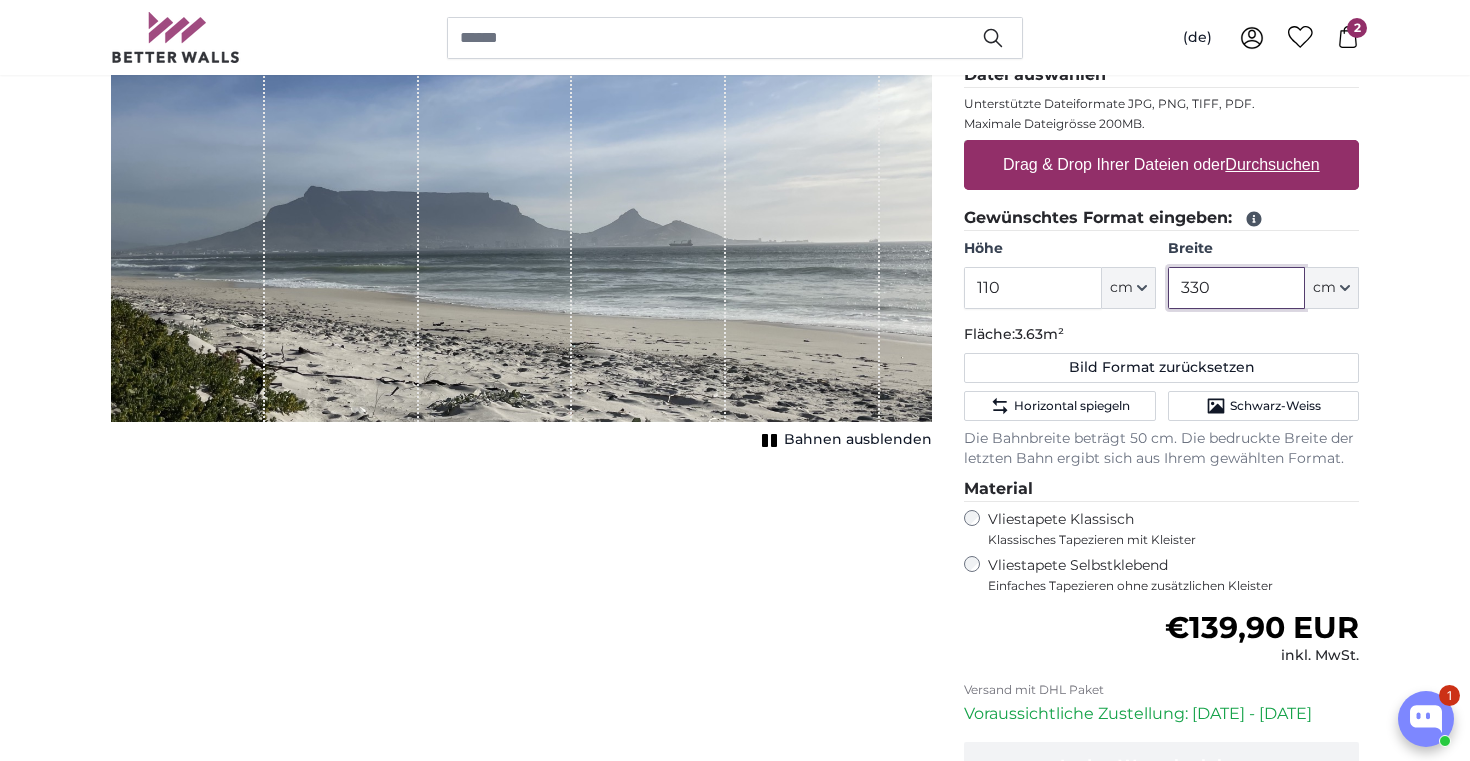 type on "330" 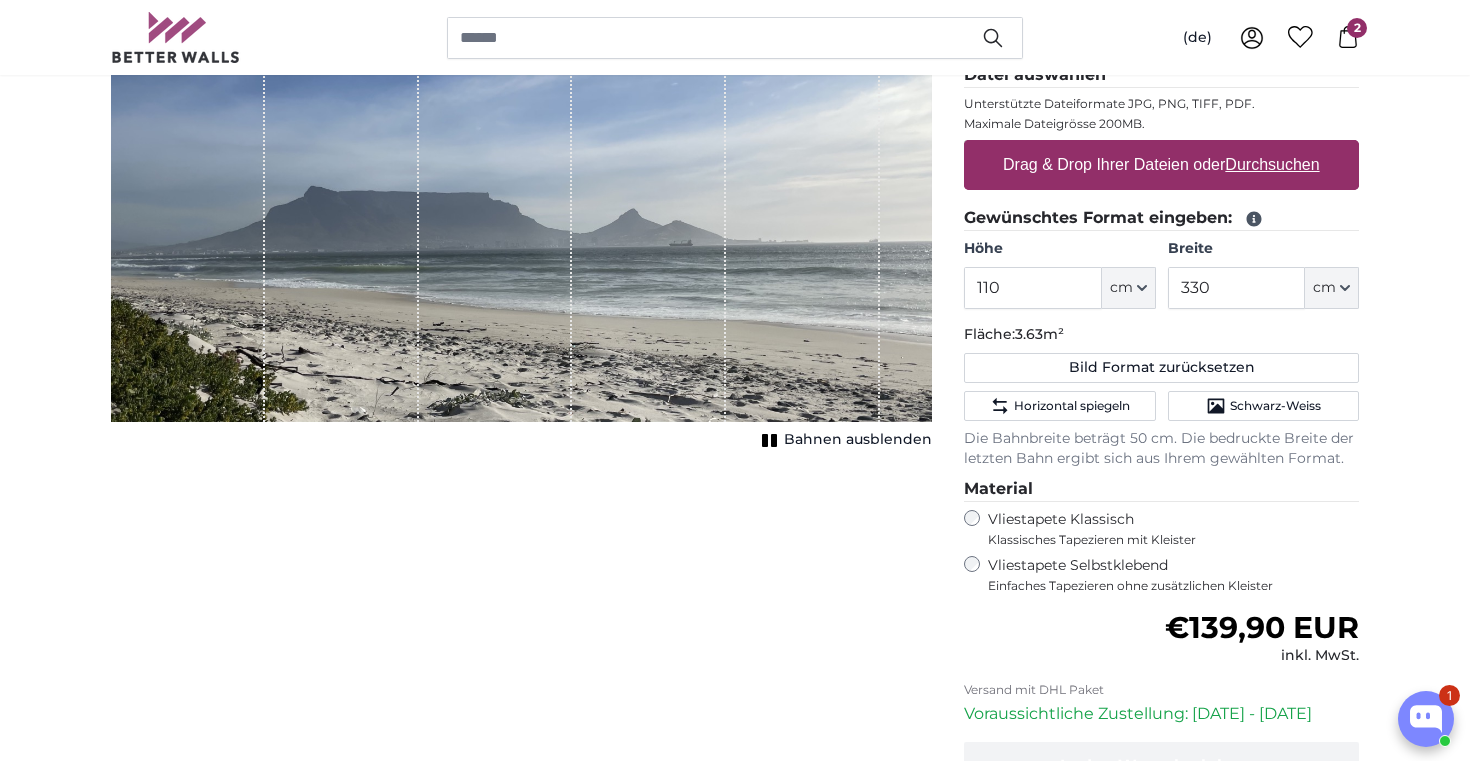 click on "Durchsuchen" at bounding box center [1273, 164] 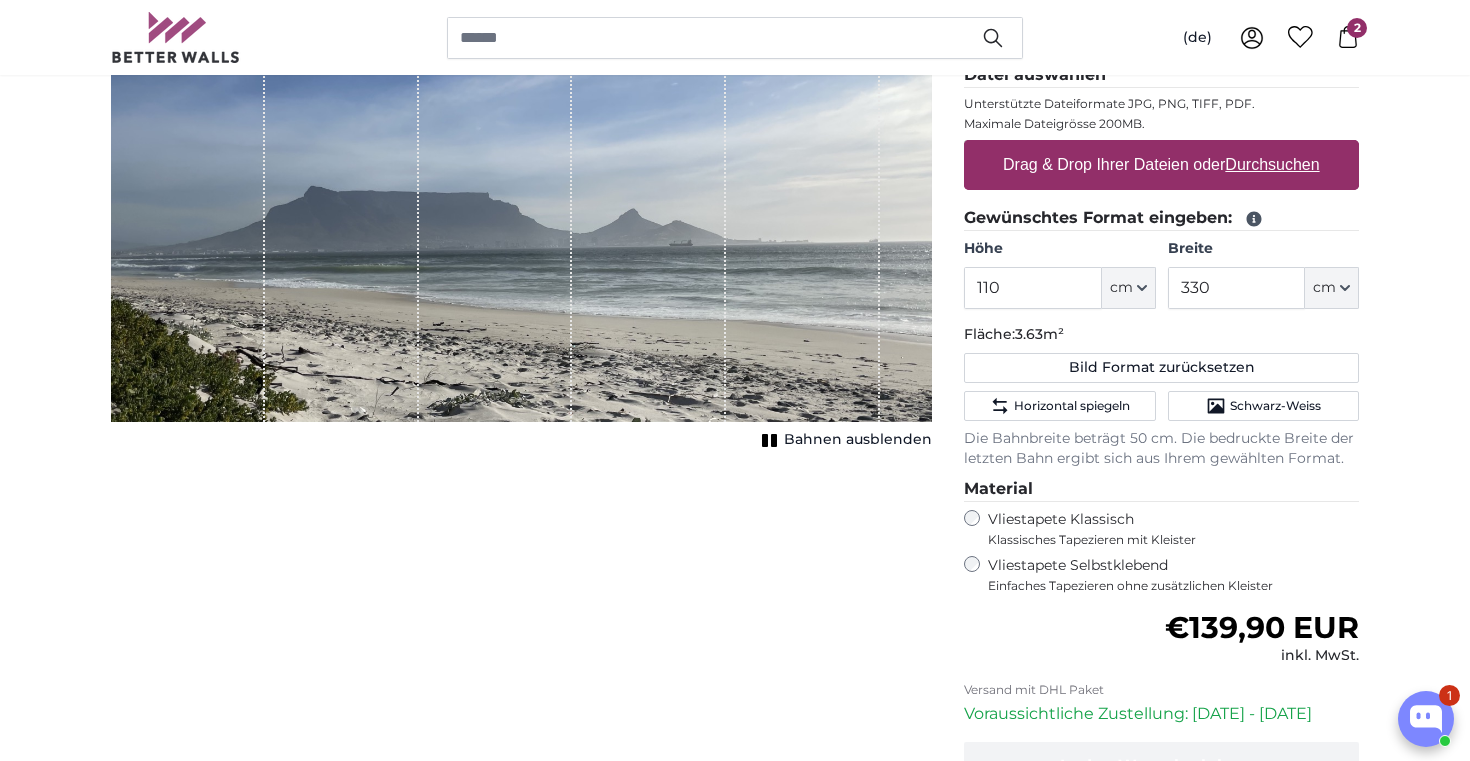 type on "**********" 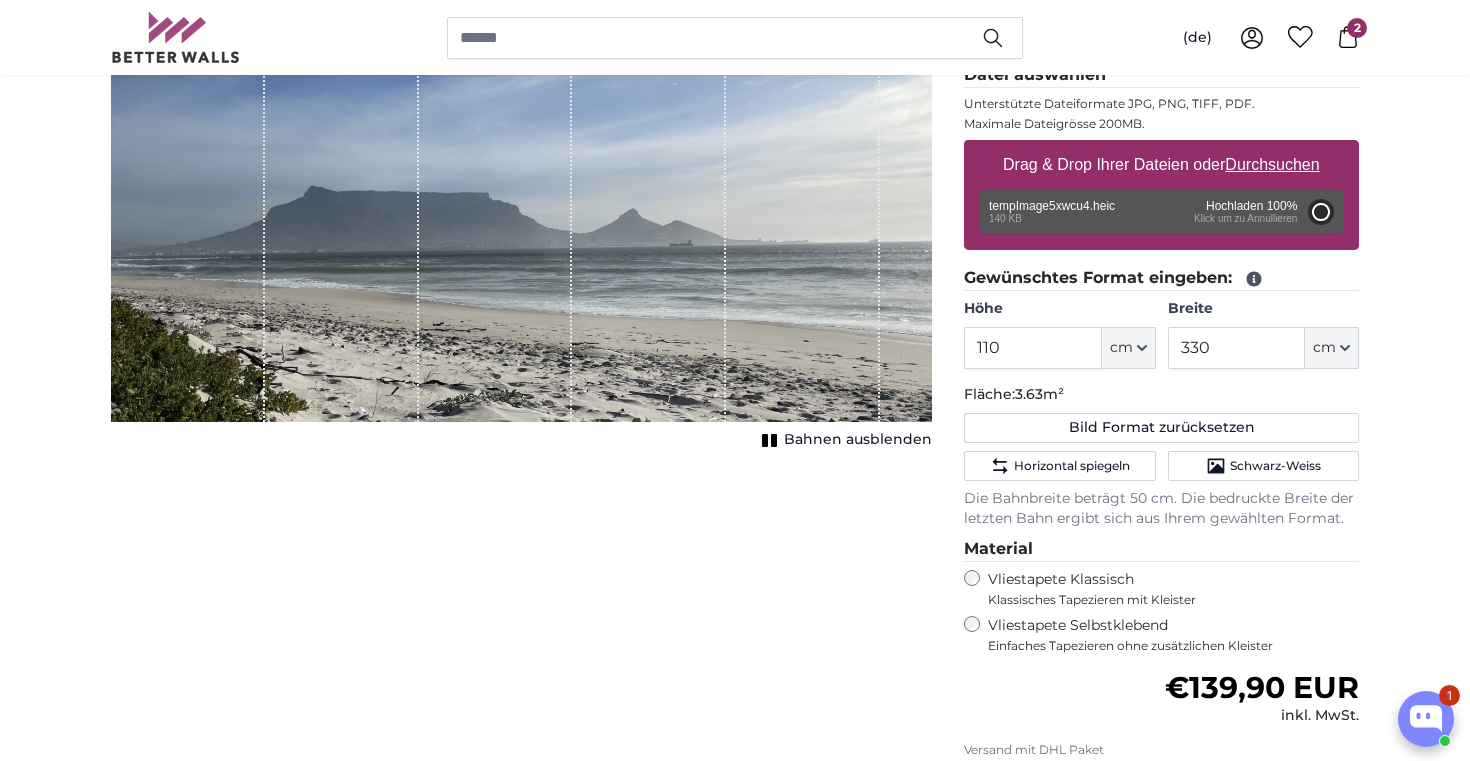 type on "43" 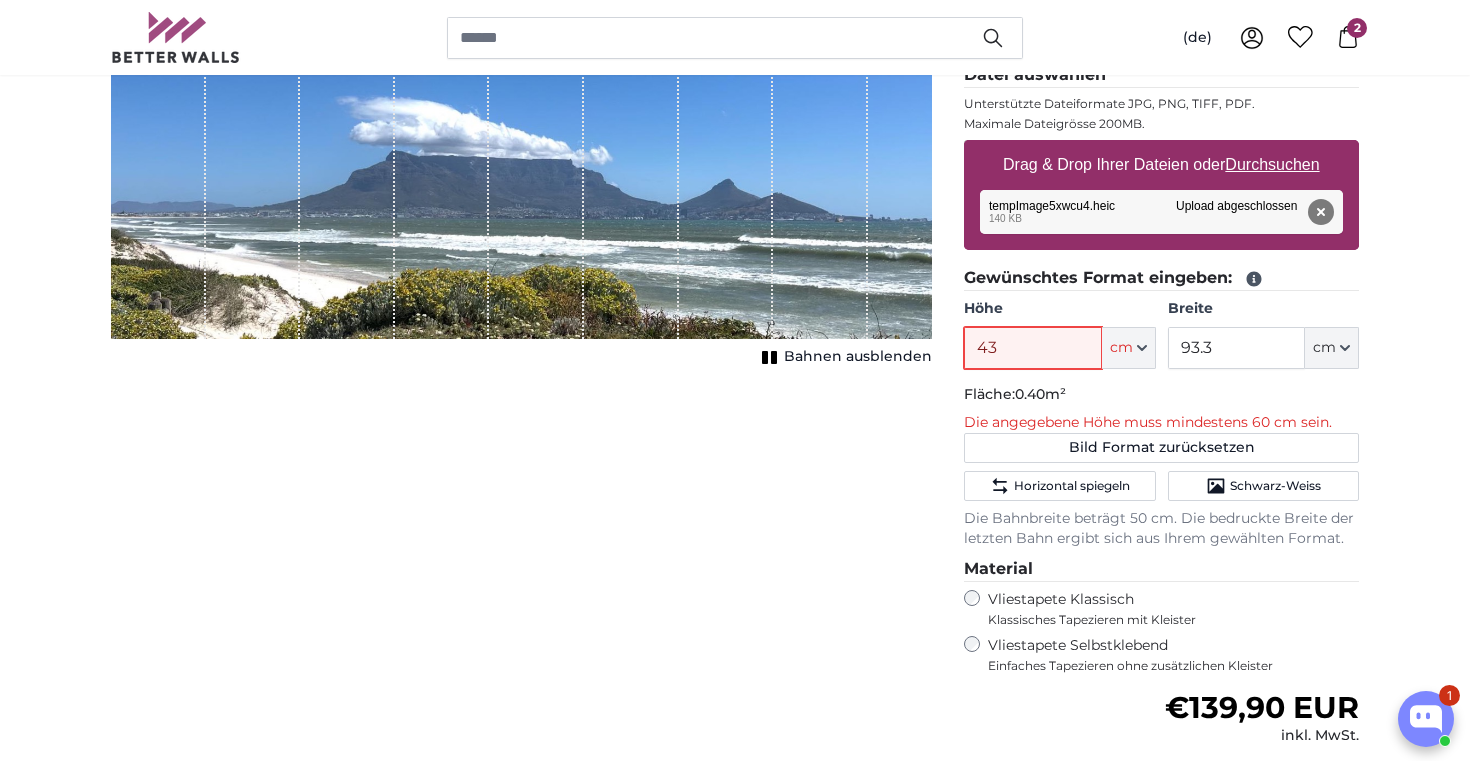 drag, startPoint x: 1013, startPoint y: 348, endPoint x: 962, endPoint y: 344, distance: 51.156624 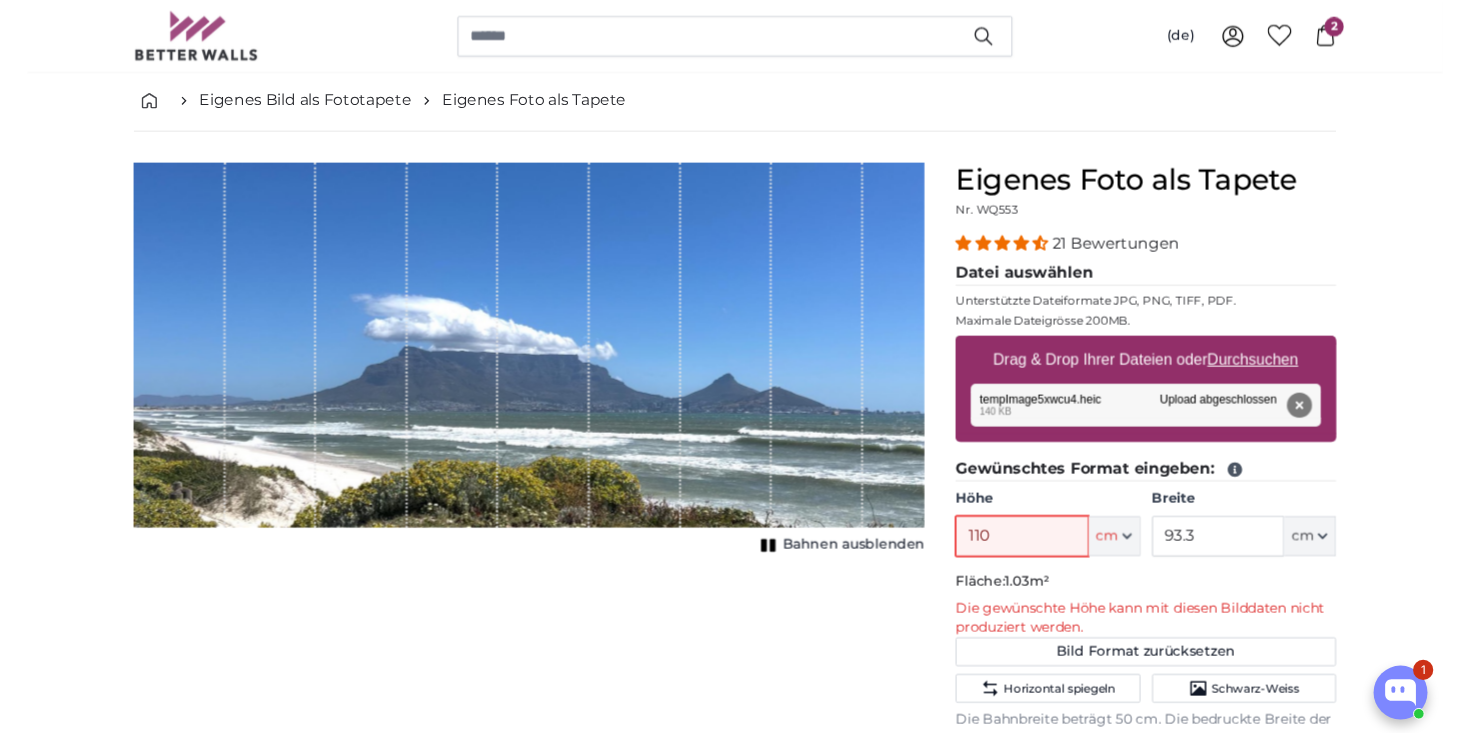 scroll, scrollTop: 95, scrollLeft: 0, axis: vertical 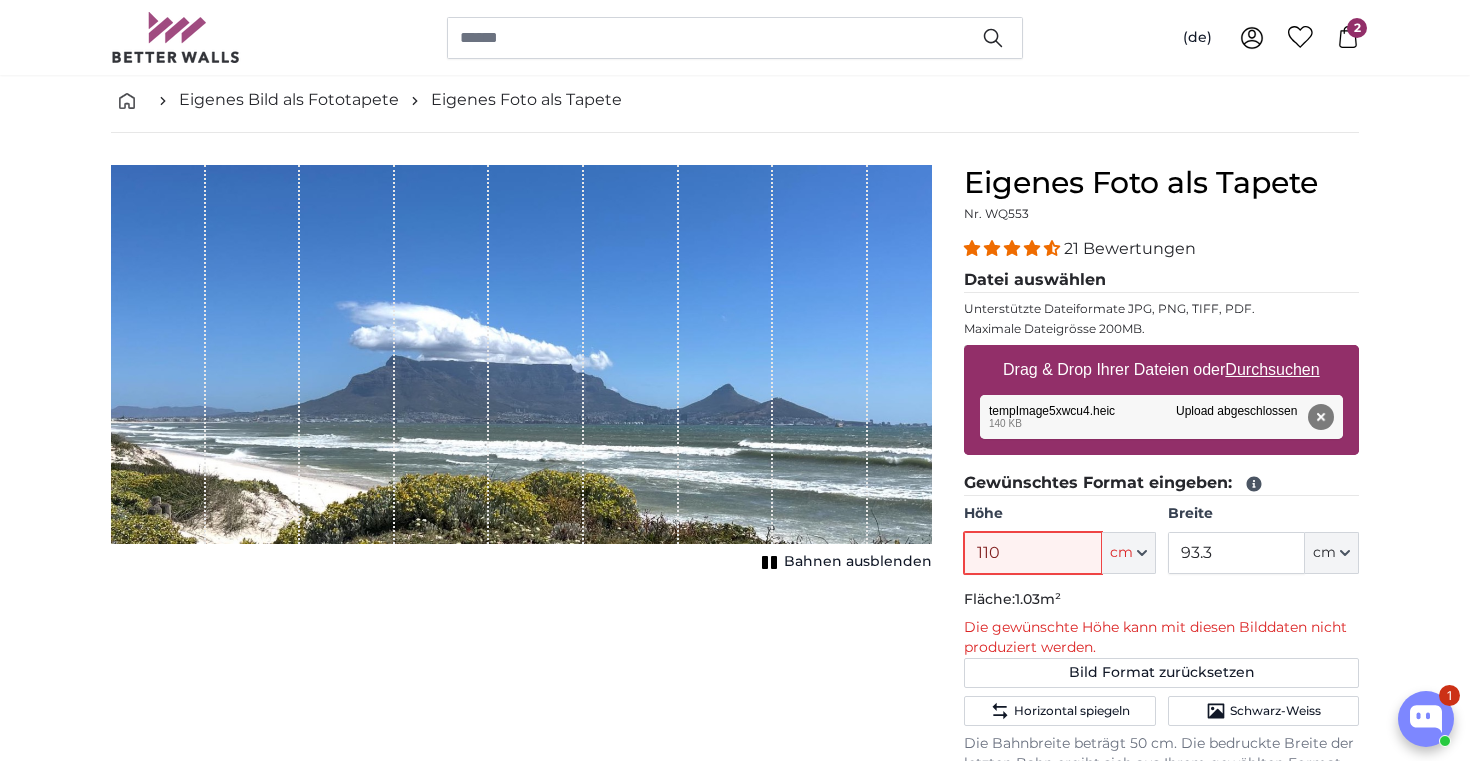 type on "110" 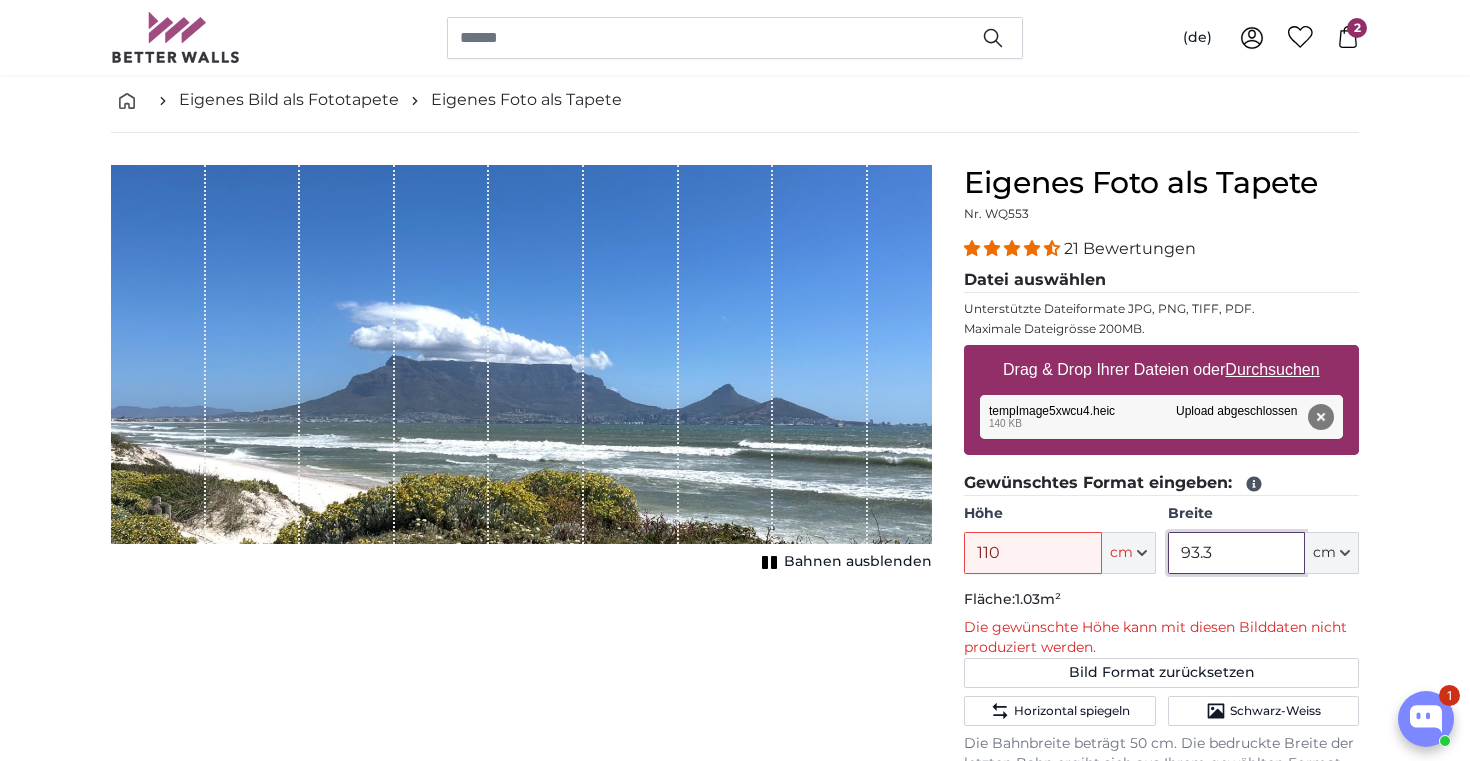 drag, startPoint x: 1245, startPoint y: 558, endPoint x: 1154, endPoint y: 546, distance: 91.787796 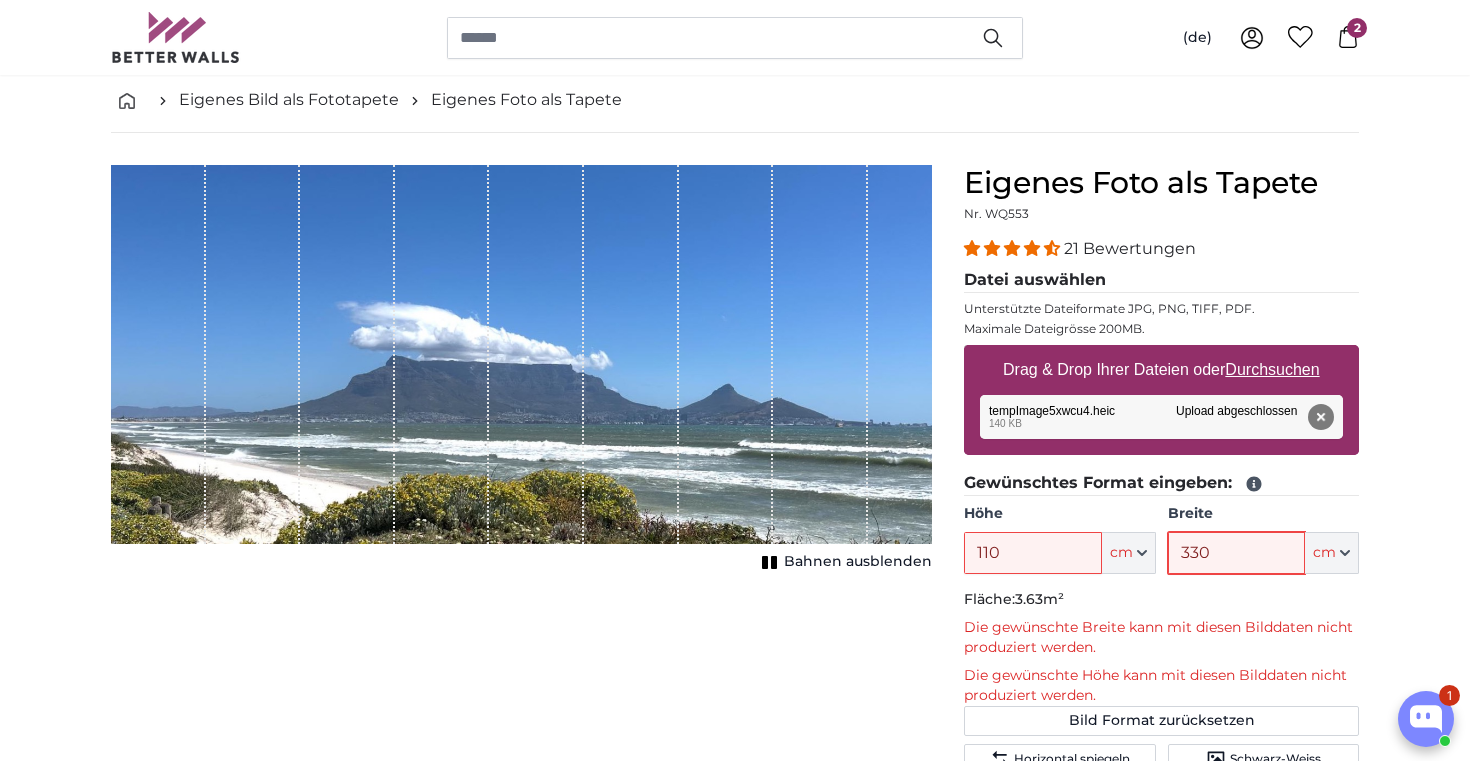 type on "330" 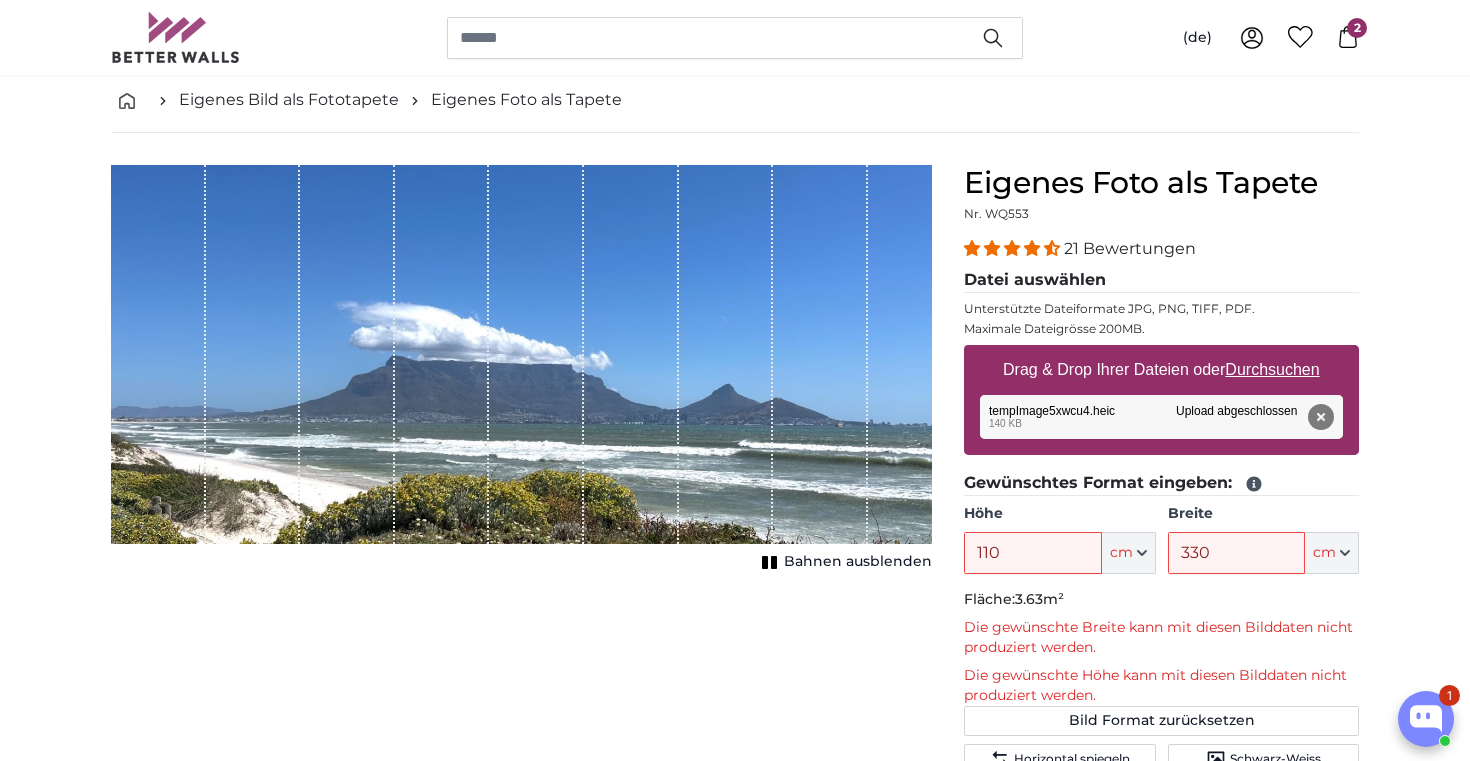 click on "Durchsuchen" at bounding box center (1273, 369) 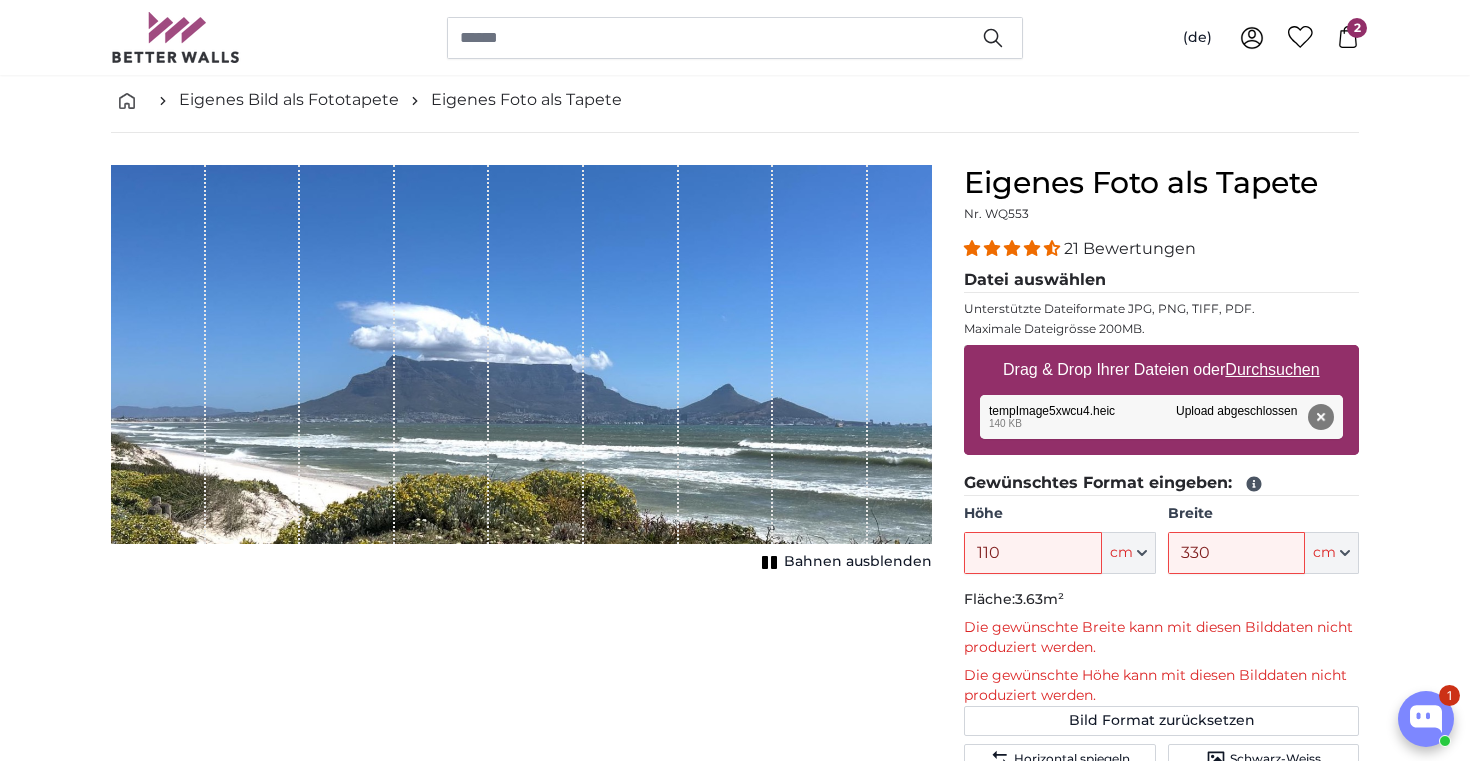 type on "**********" 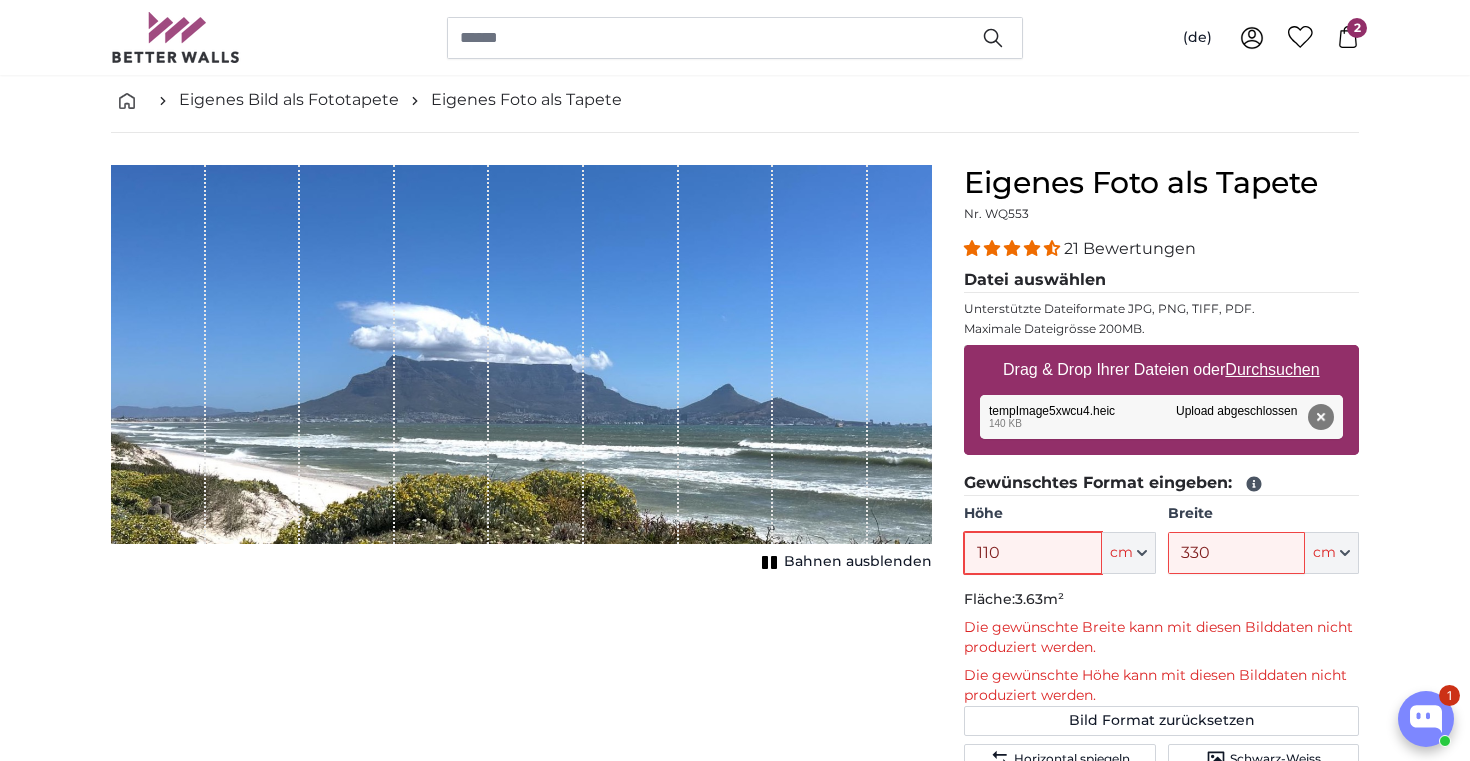 click on "110" at bounding box center (1032, 553) 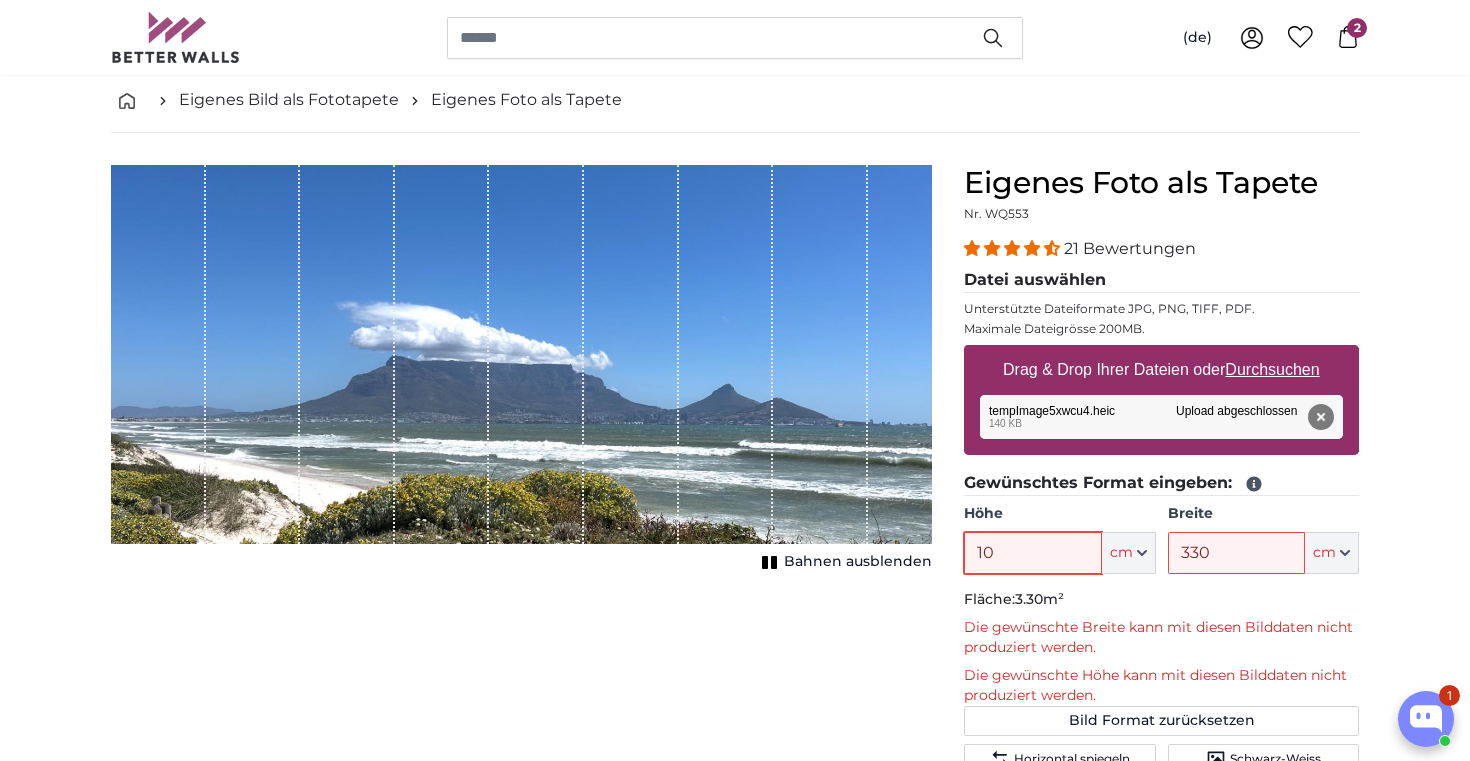 type on "1" 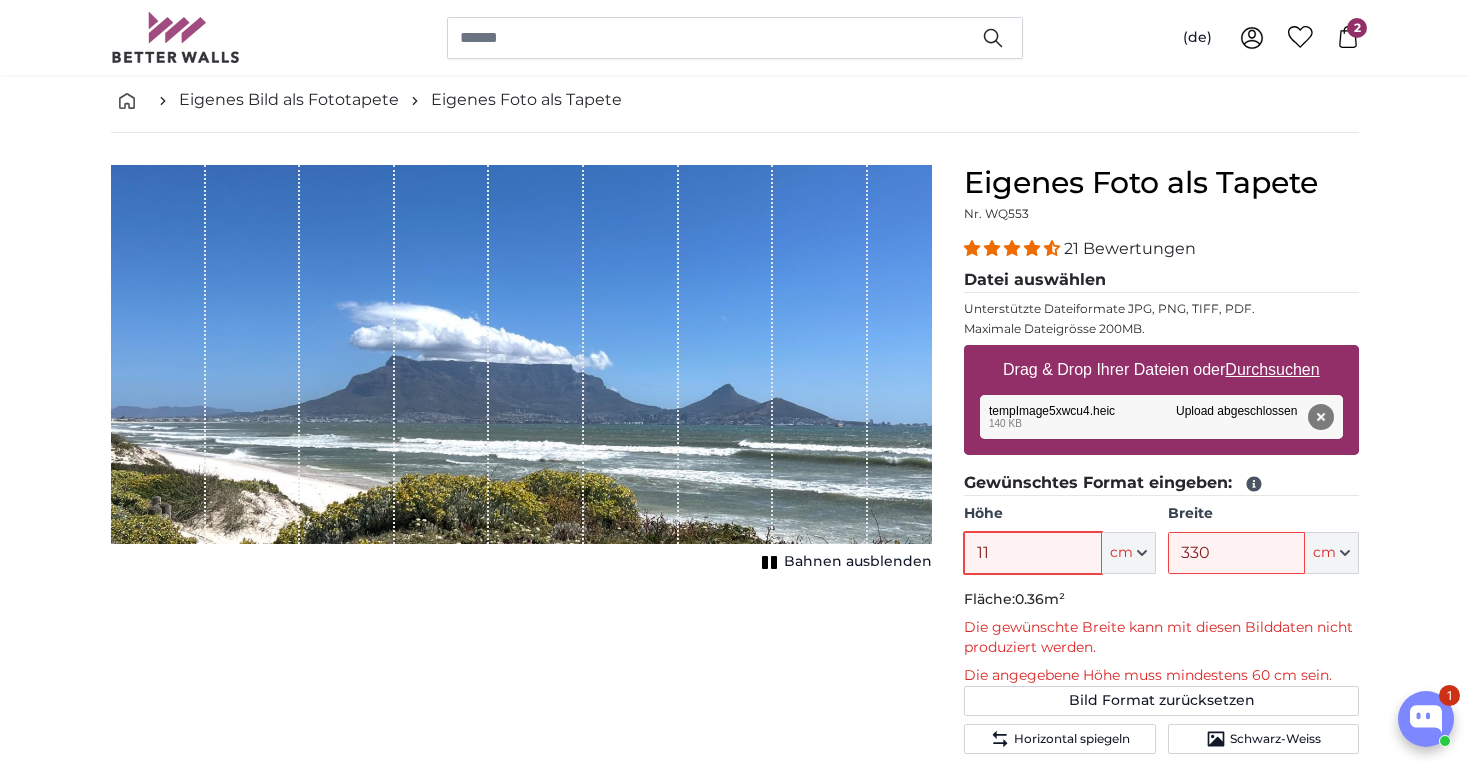 type on "110" 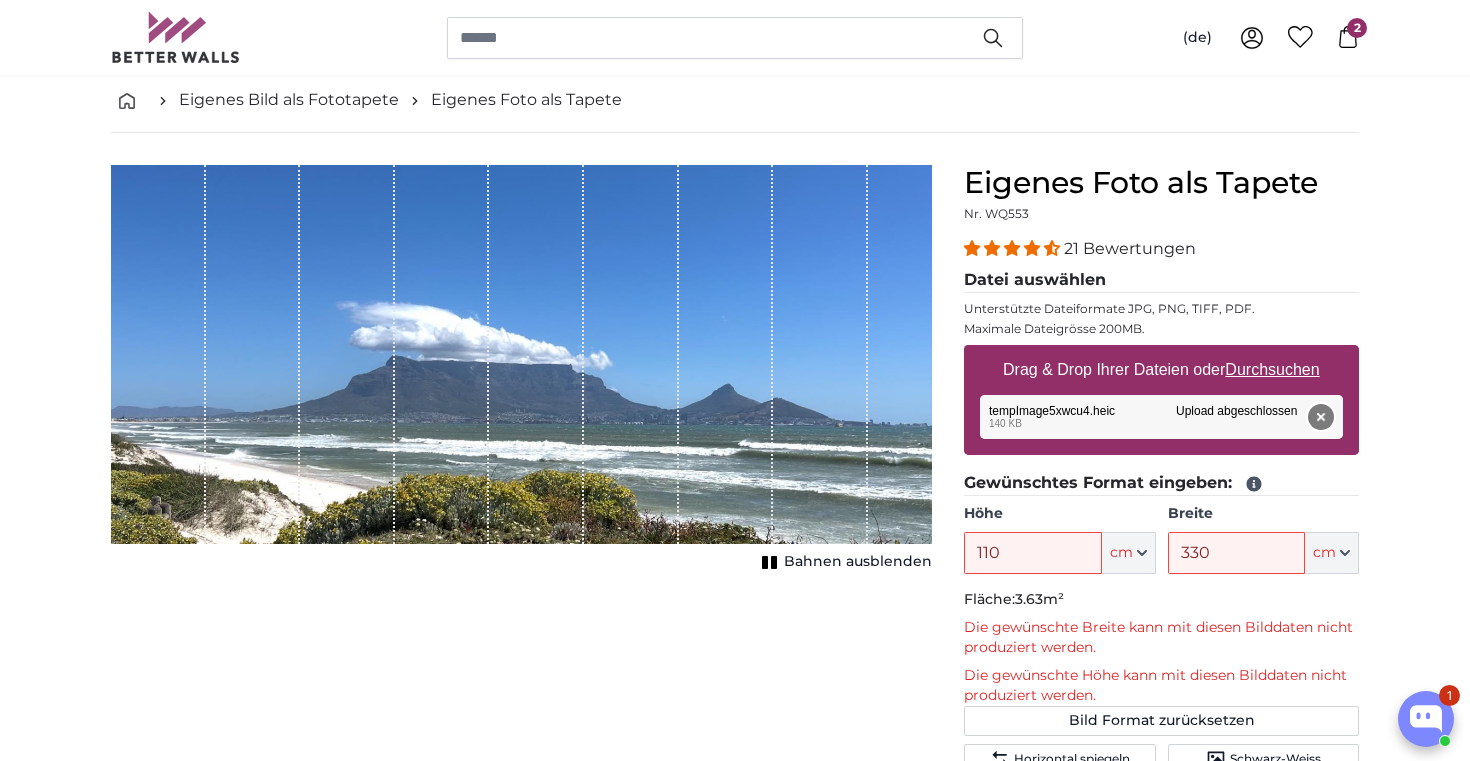 click on "Entfernen" at bounding box center (1321, 417) 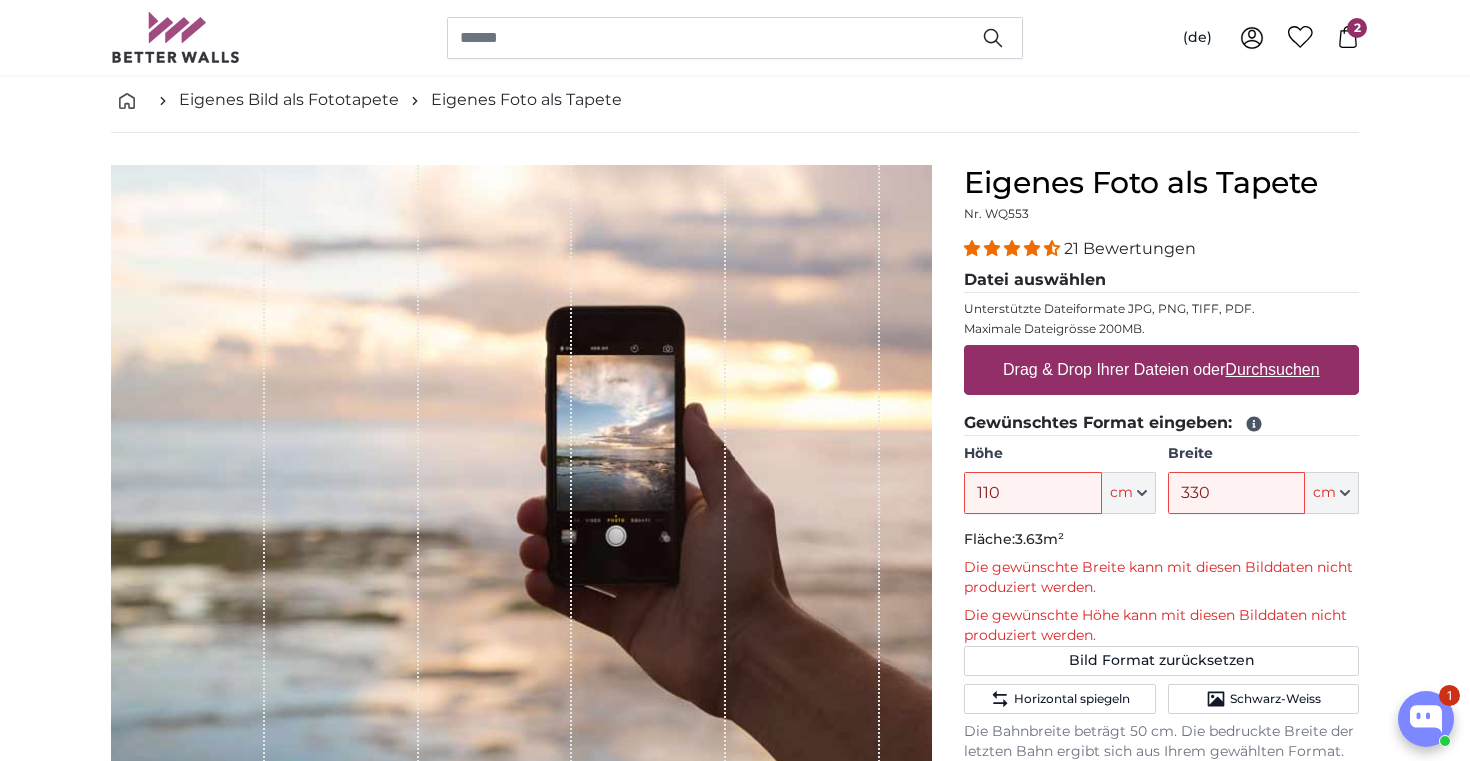 click on "Drag & Drop Ihrer Dateien oder  Durchsuchen" at bounding box center [1161, 370] 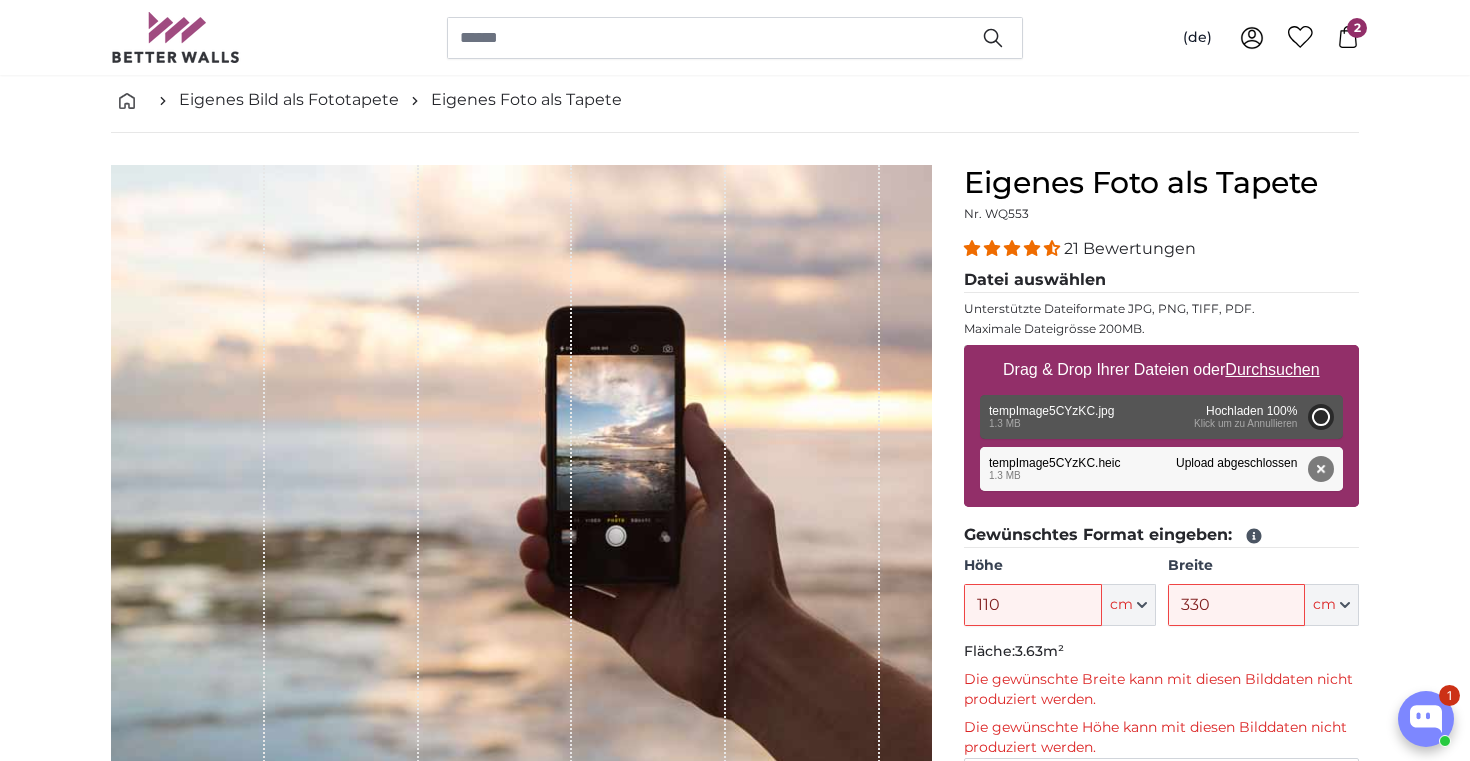 type on "102" 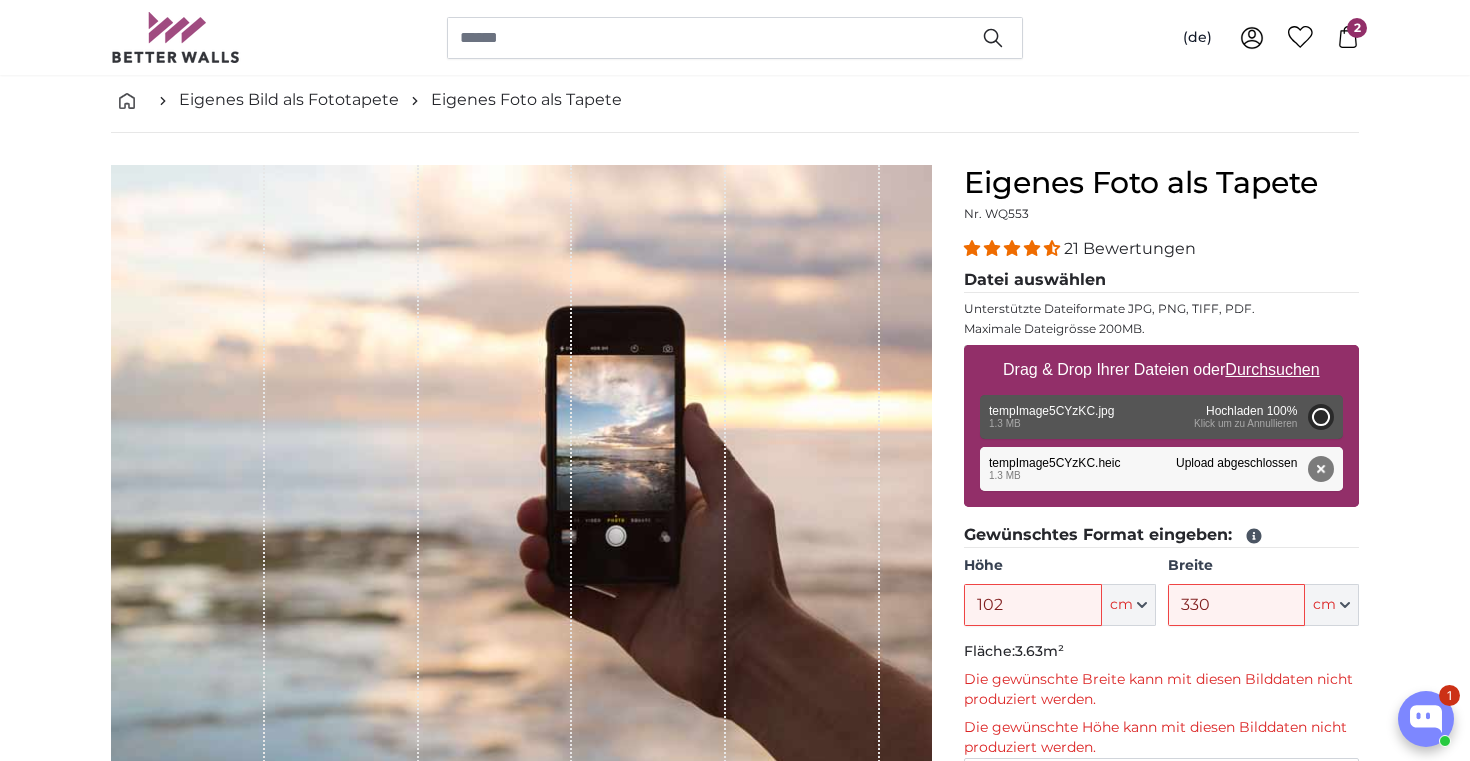 type on "287.6" 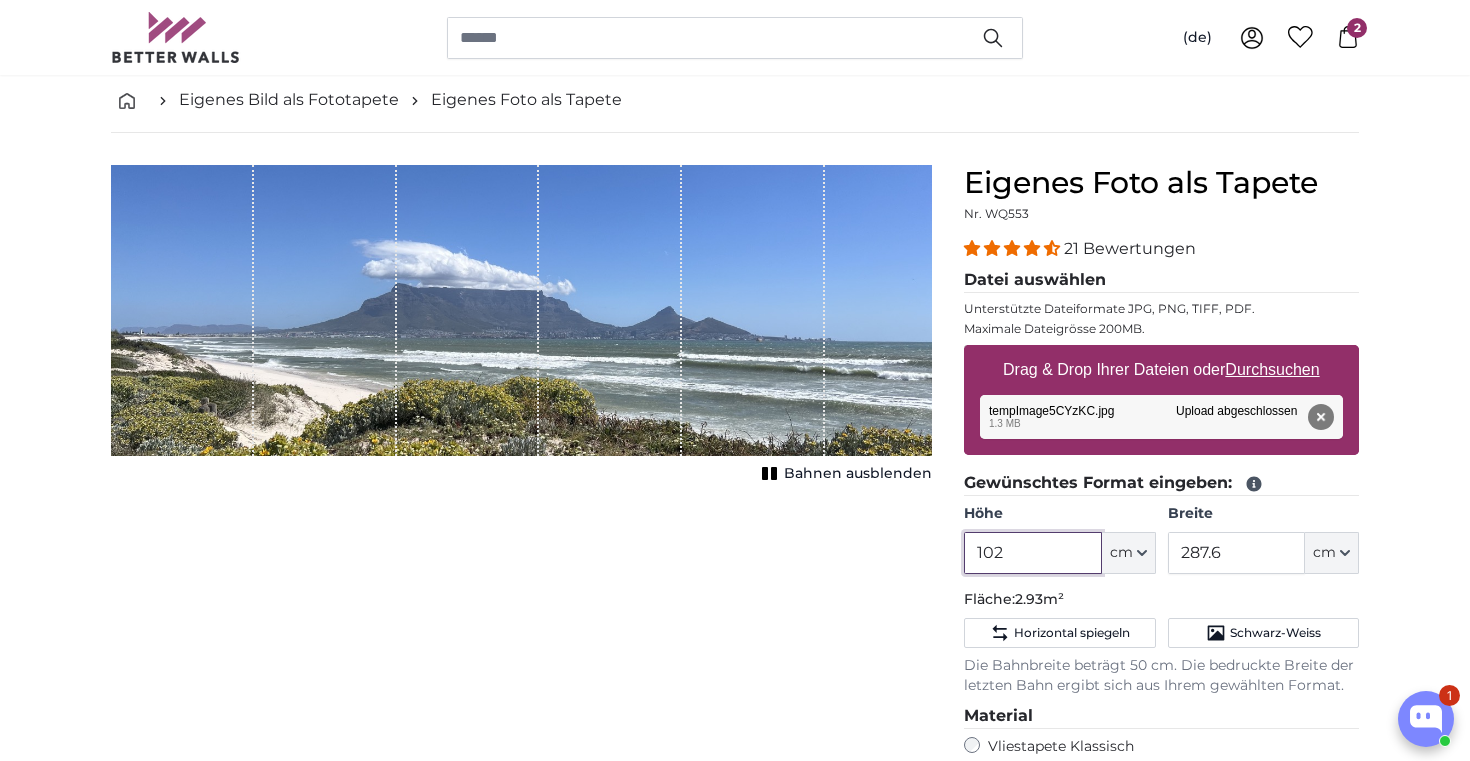 click on "102" at bounding box center (1032, 553) 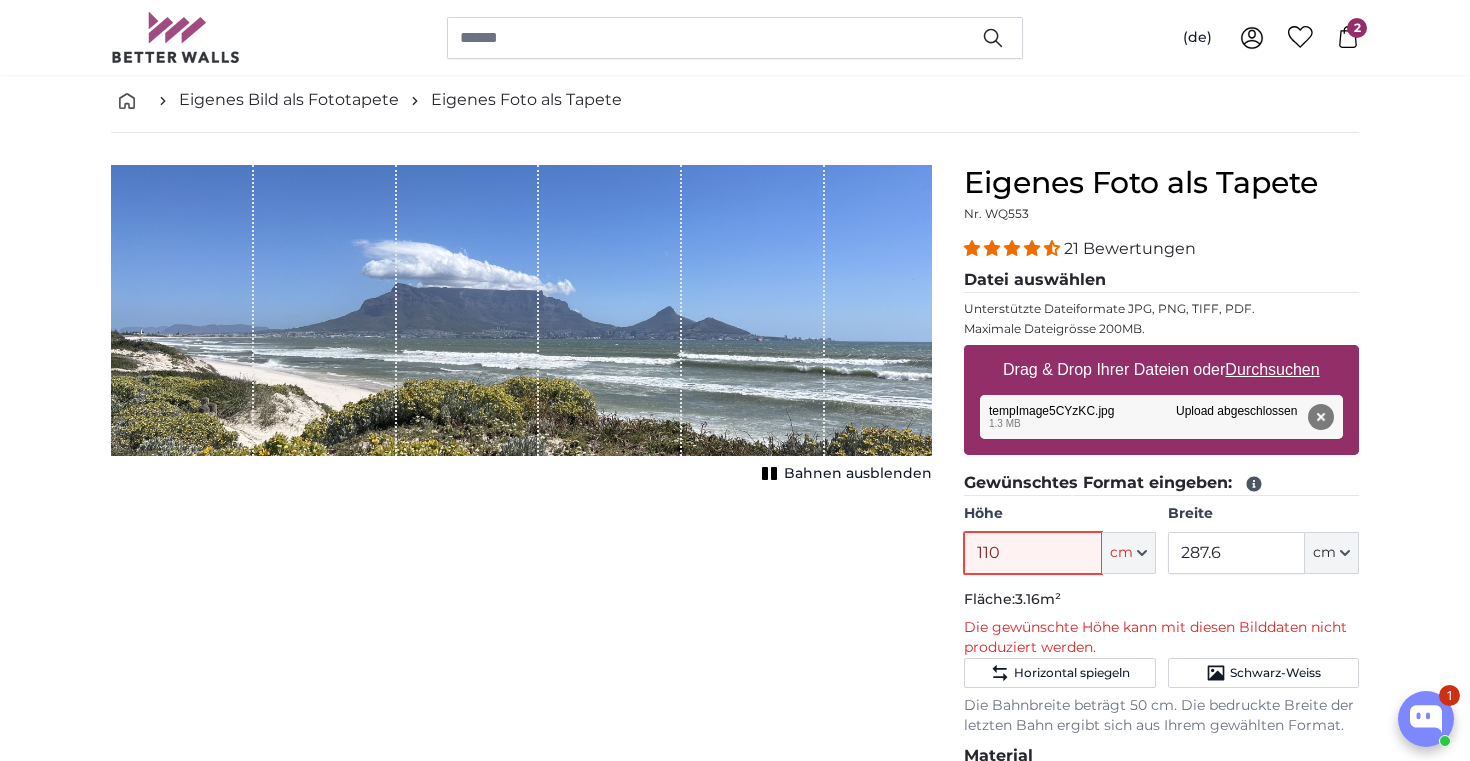 type on "110" 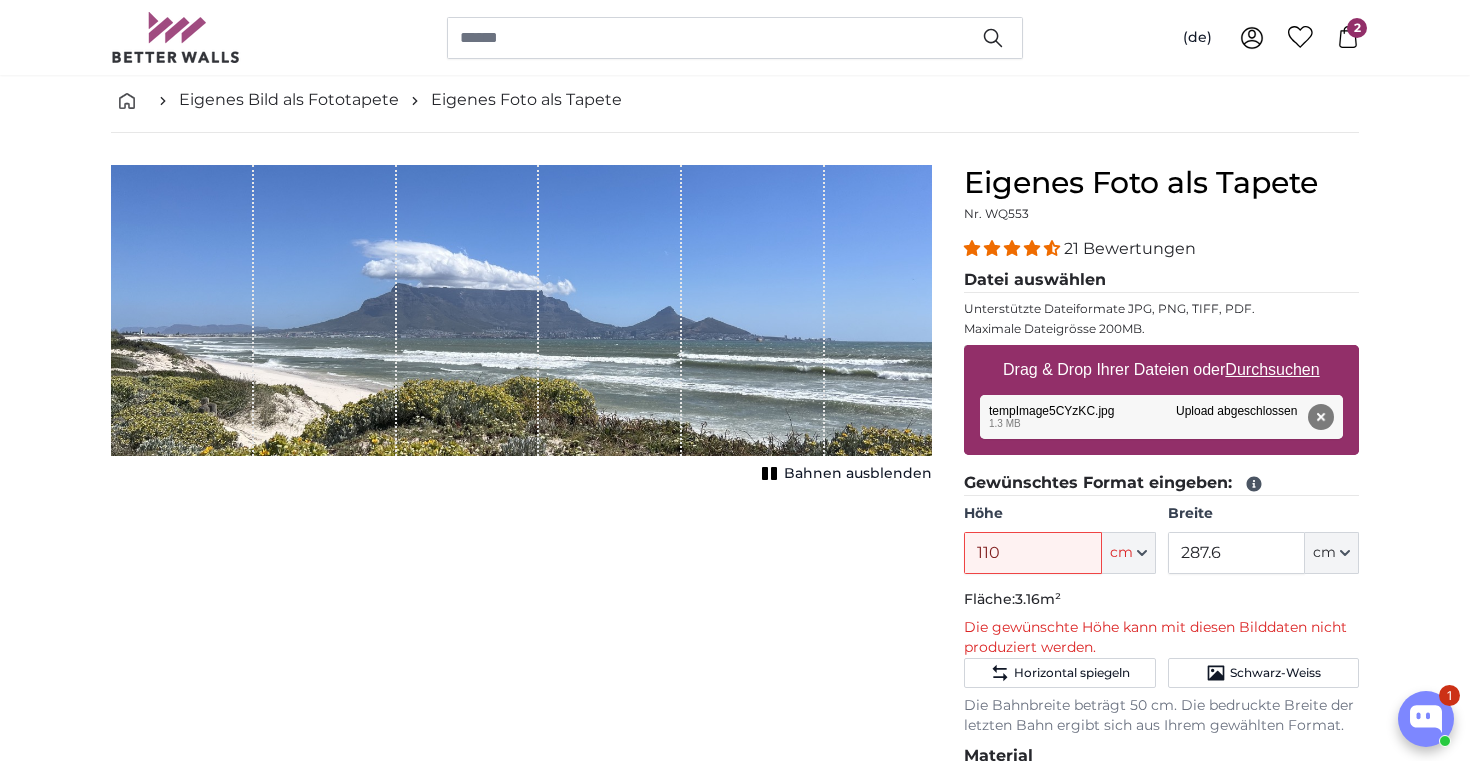click on "cm" 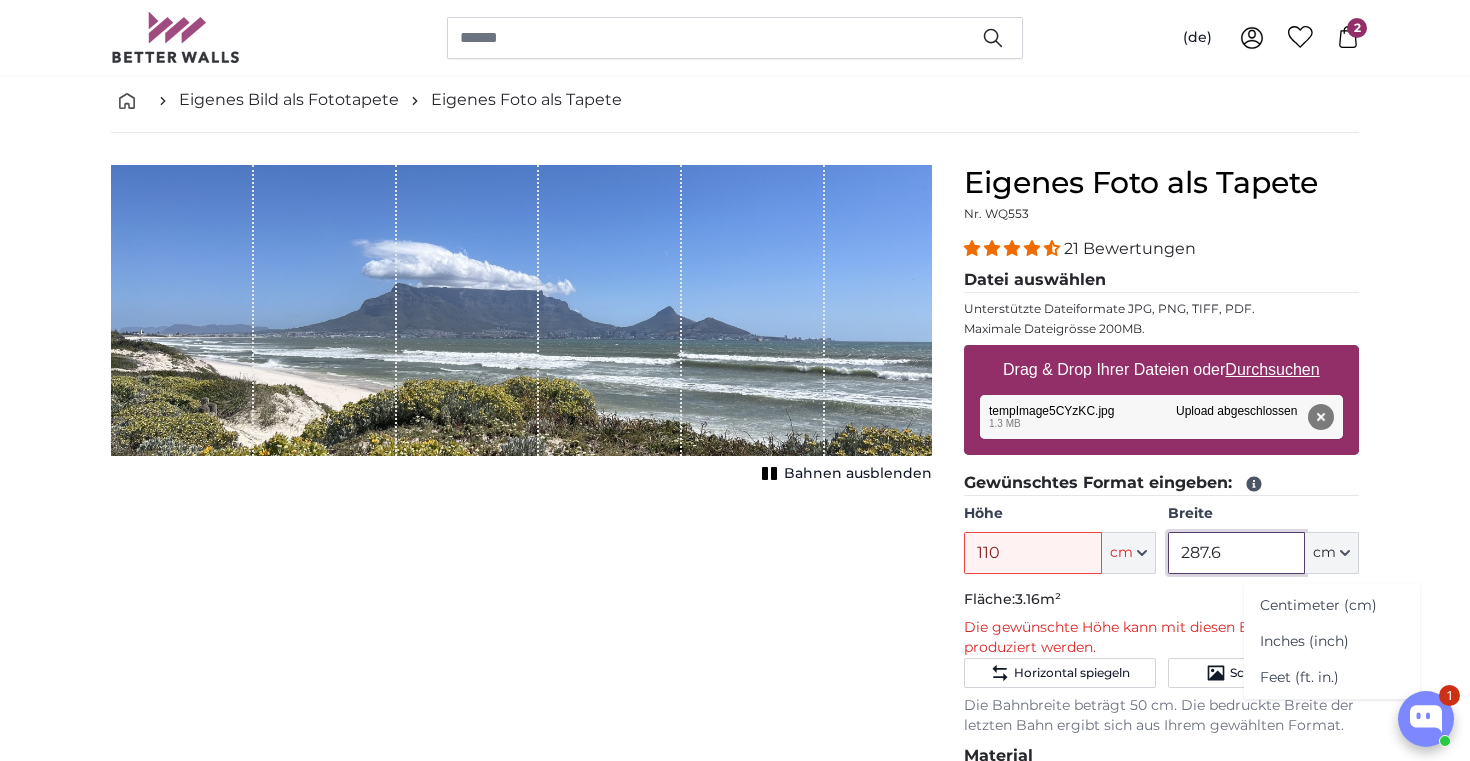 click on "287.6" at bounding box center [1236, 553] 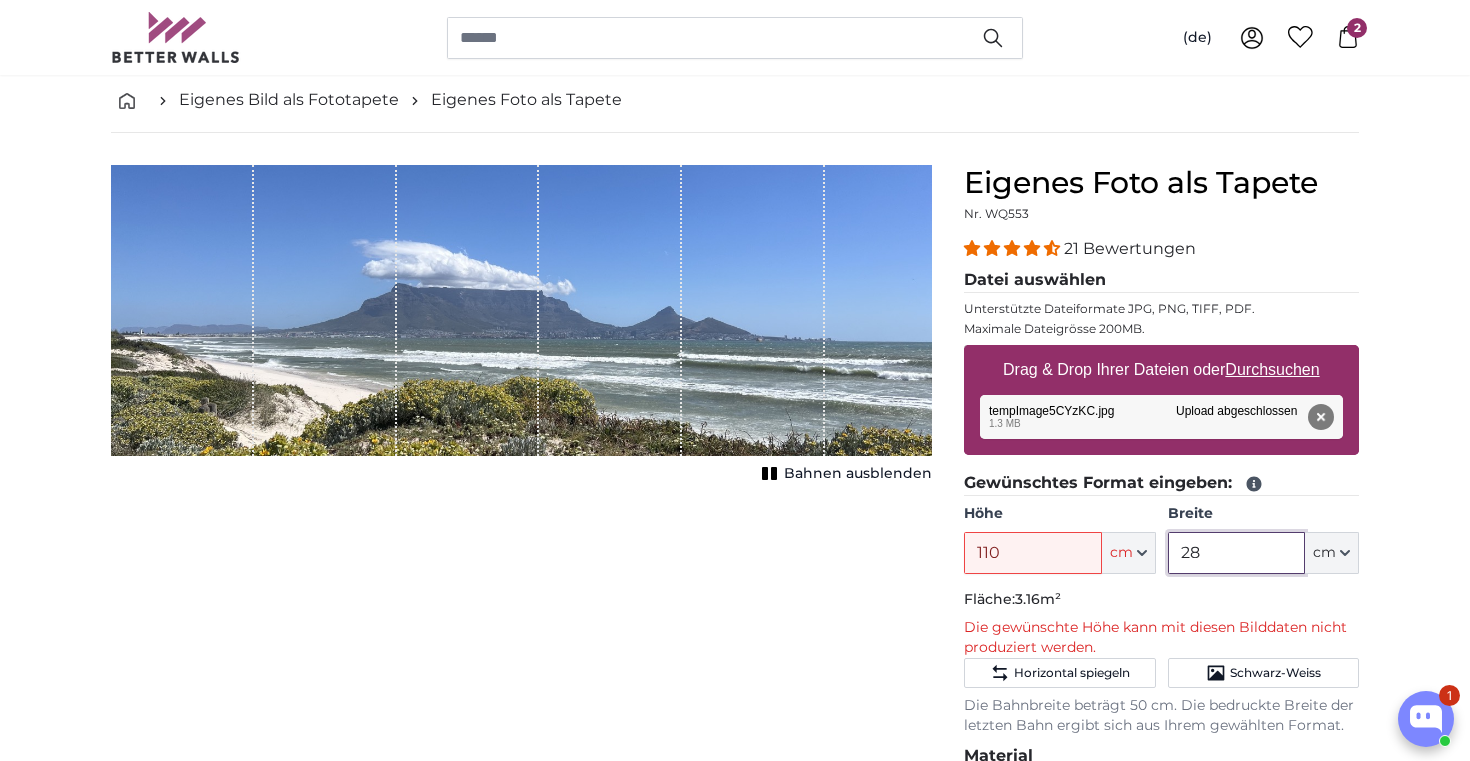 type on "2" 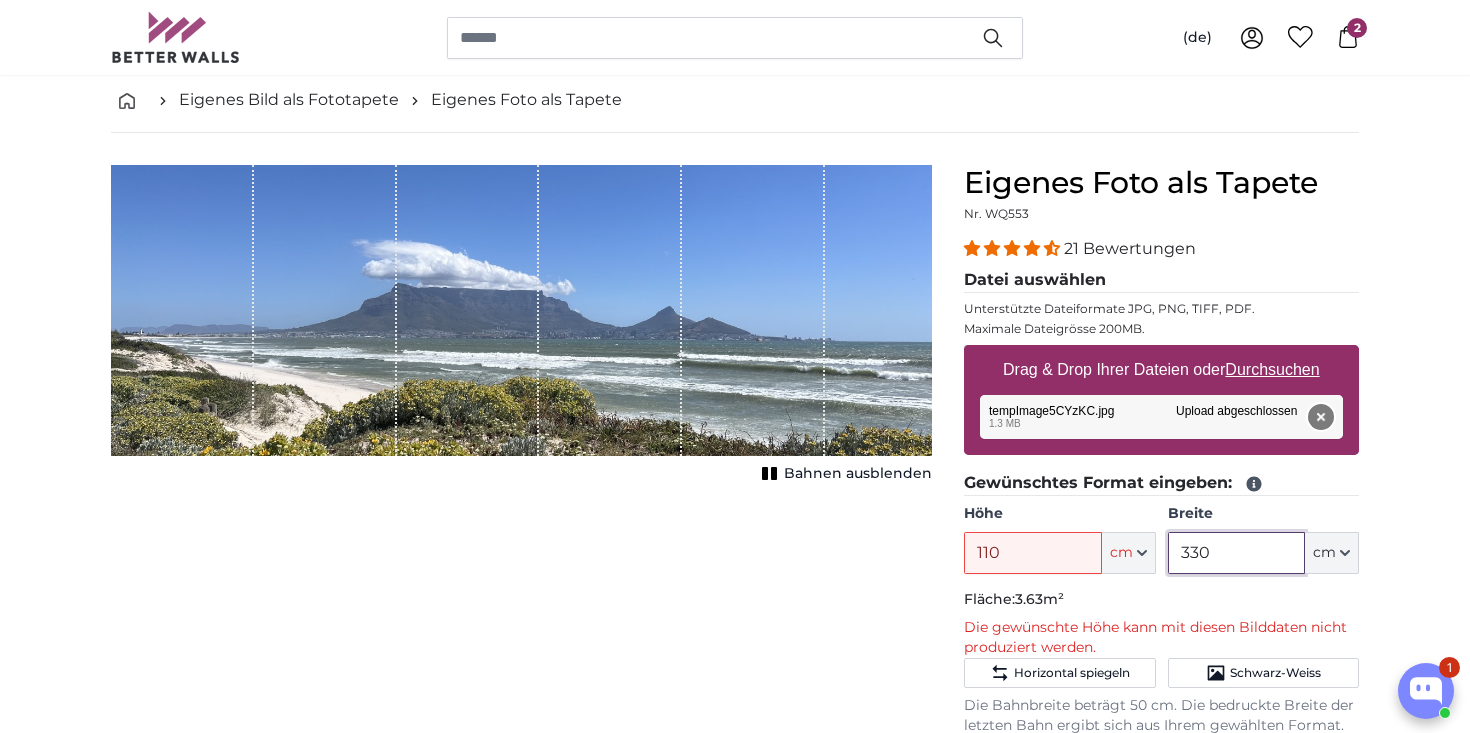 type on "330" 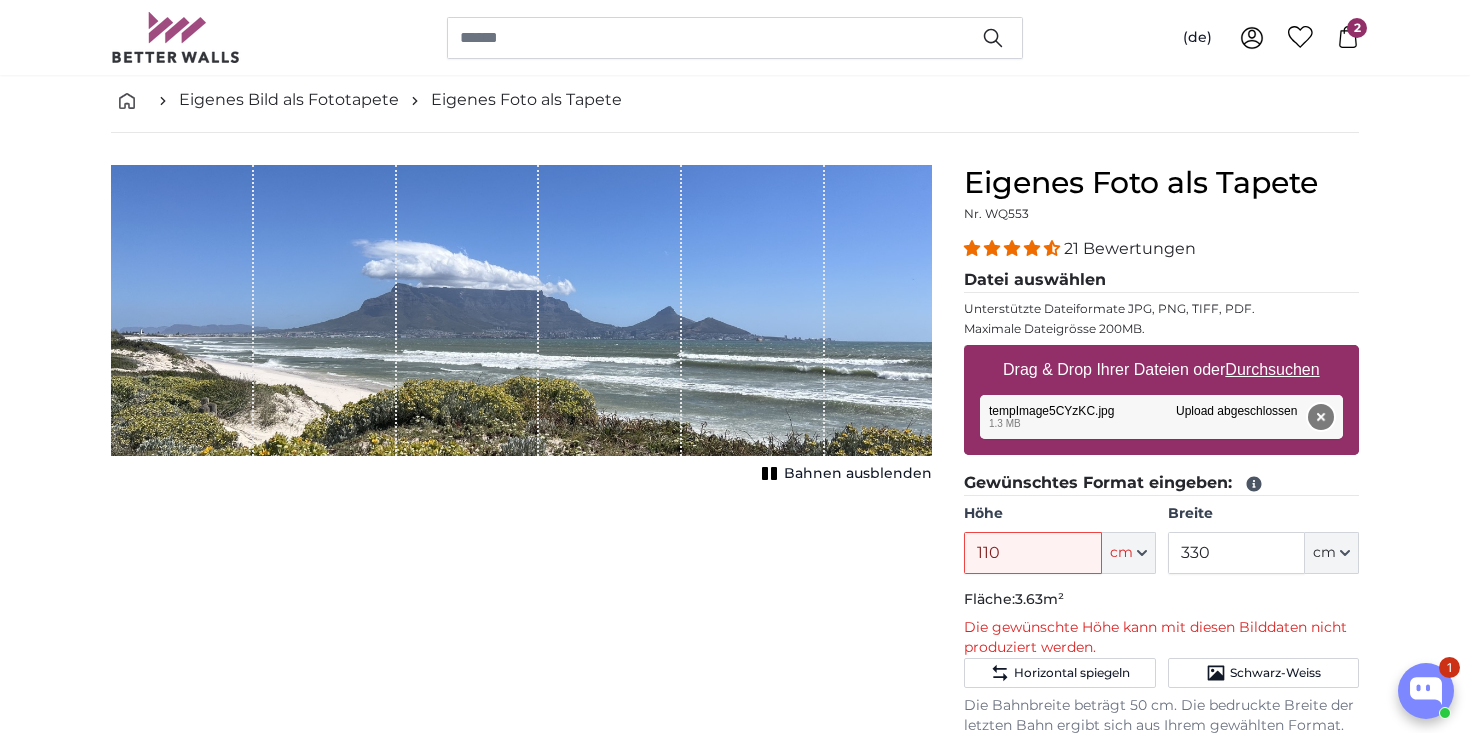click on "Entfernen" at bounding box center (1321, 417) 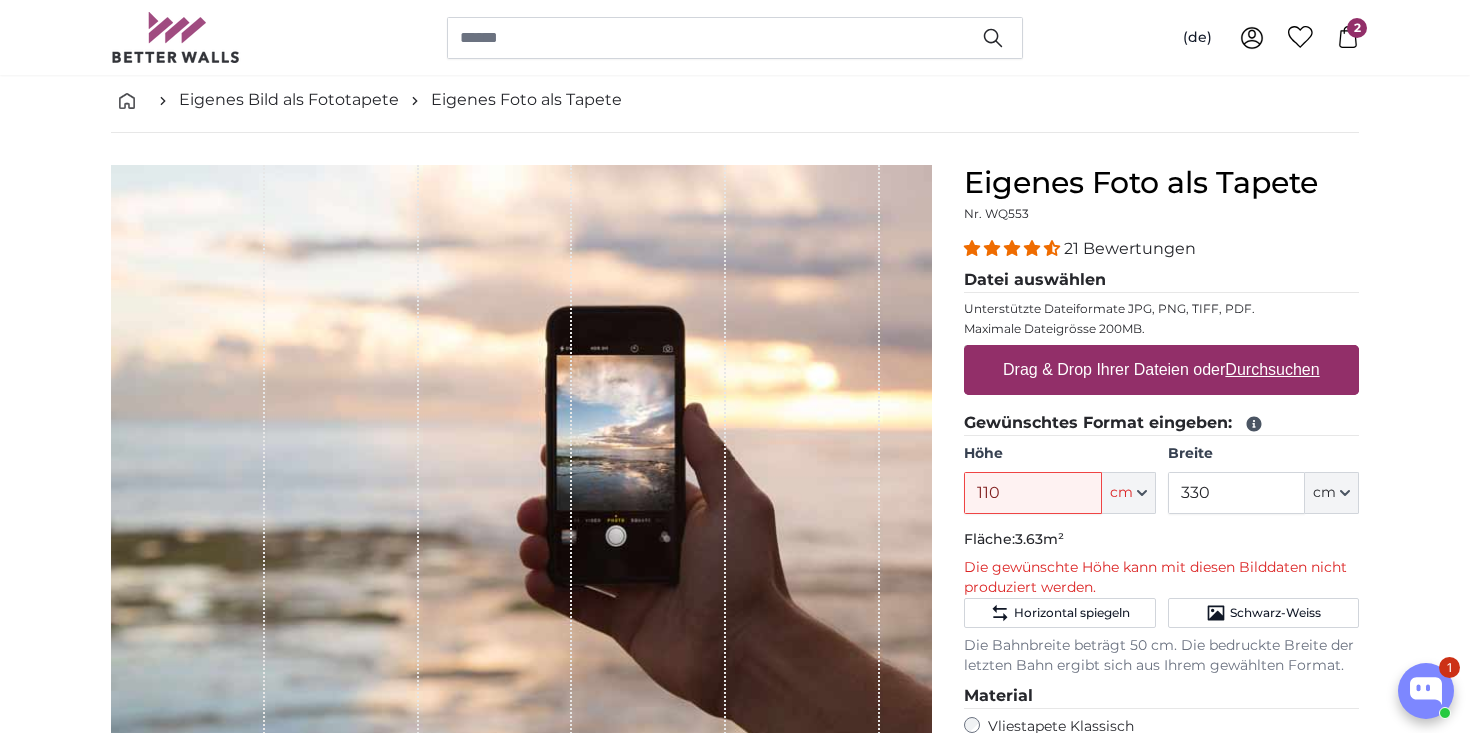 click on "Durchsuchen" at bounding box center (1273, 369) 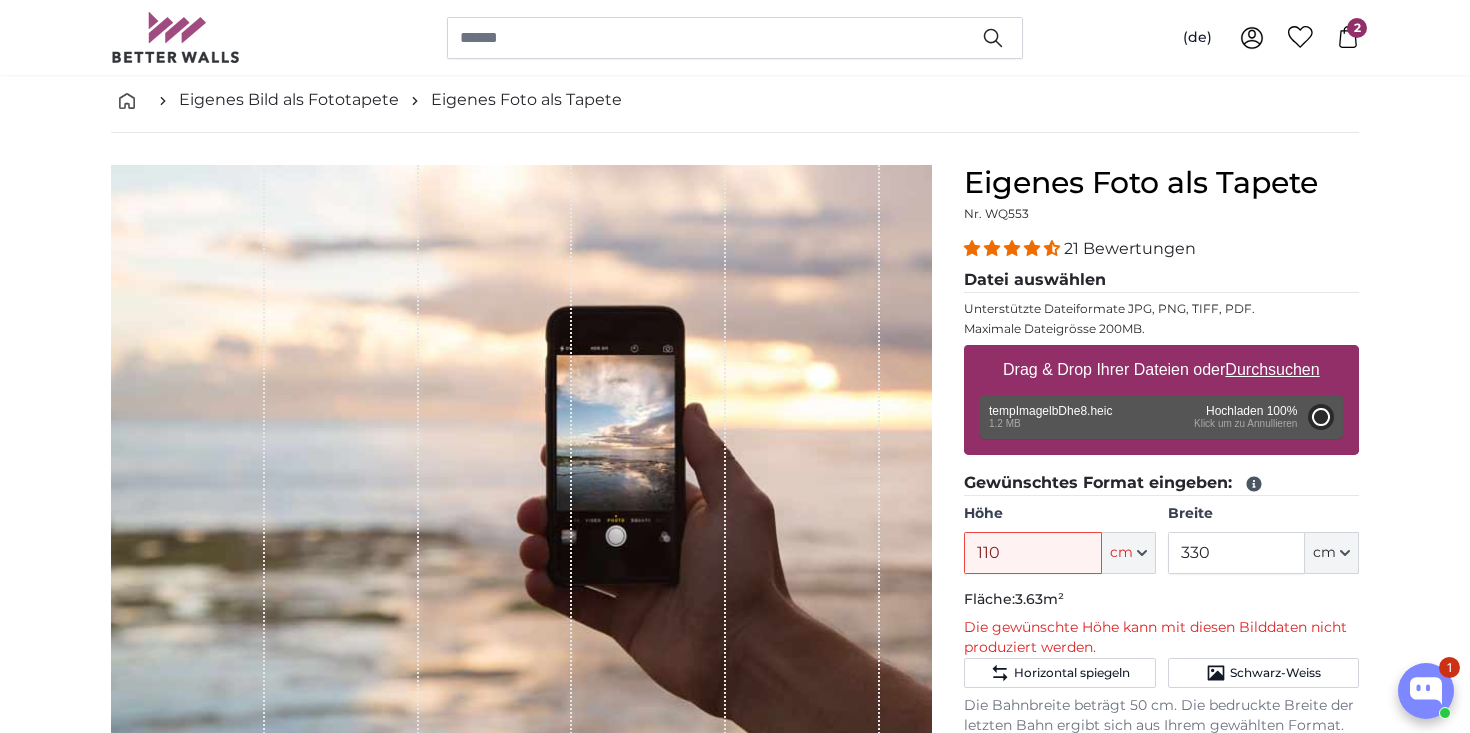 type on "95" 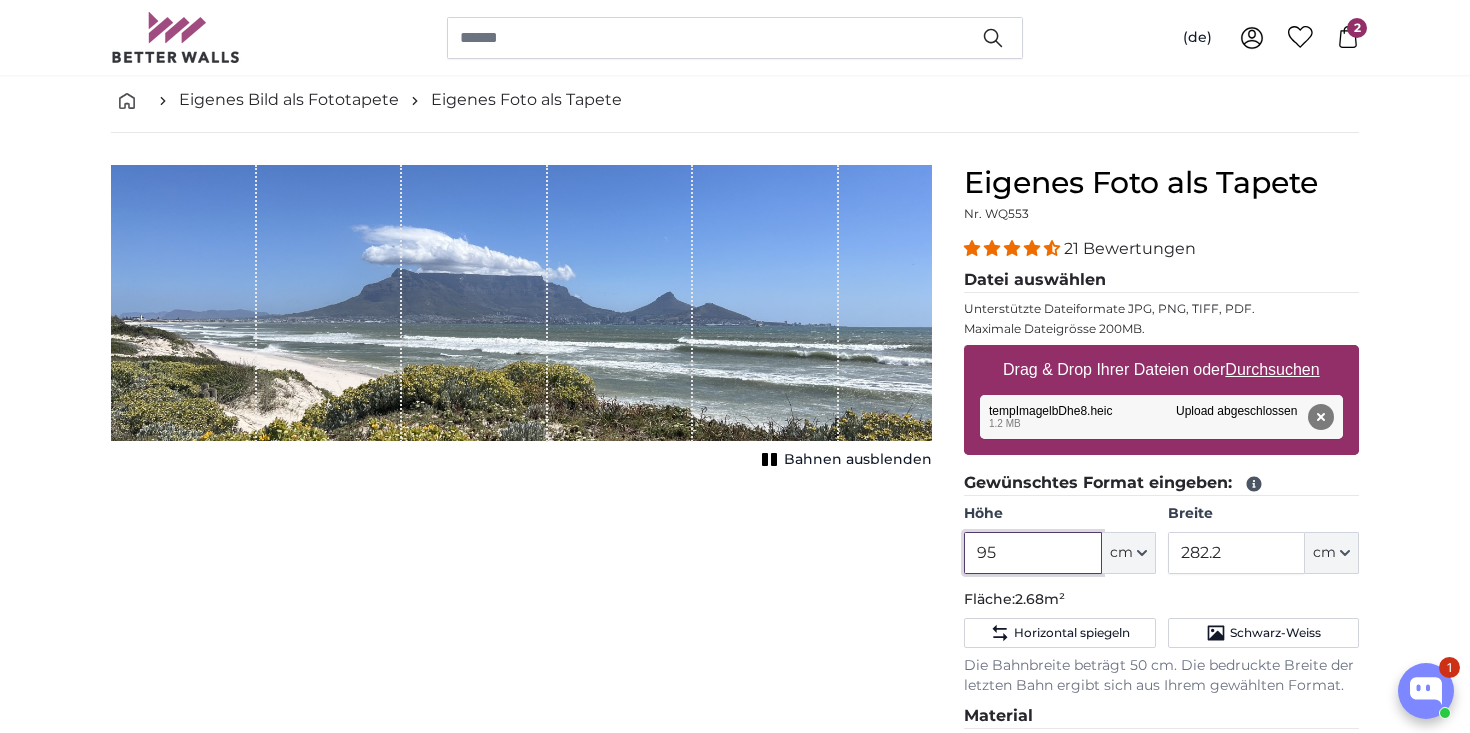 drag, startPoint x: 1043, startPoint y: 551, endPoint x: 955, endPoint y: 551, distance: 88 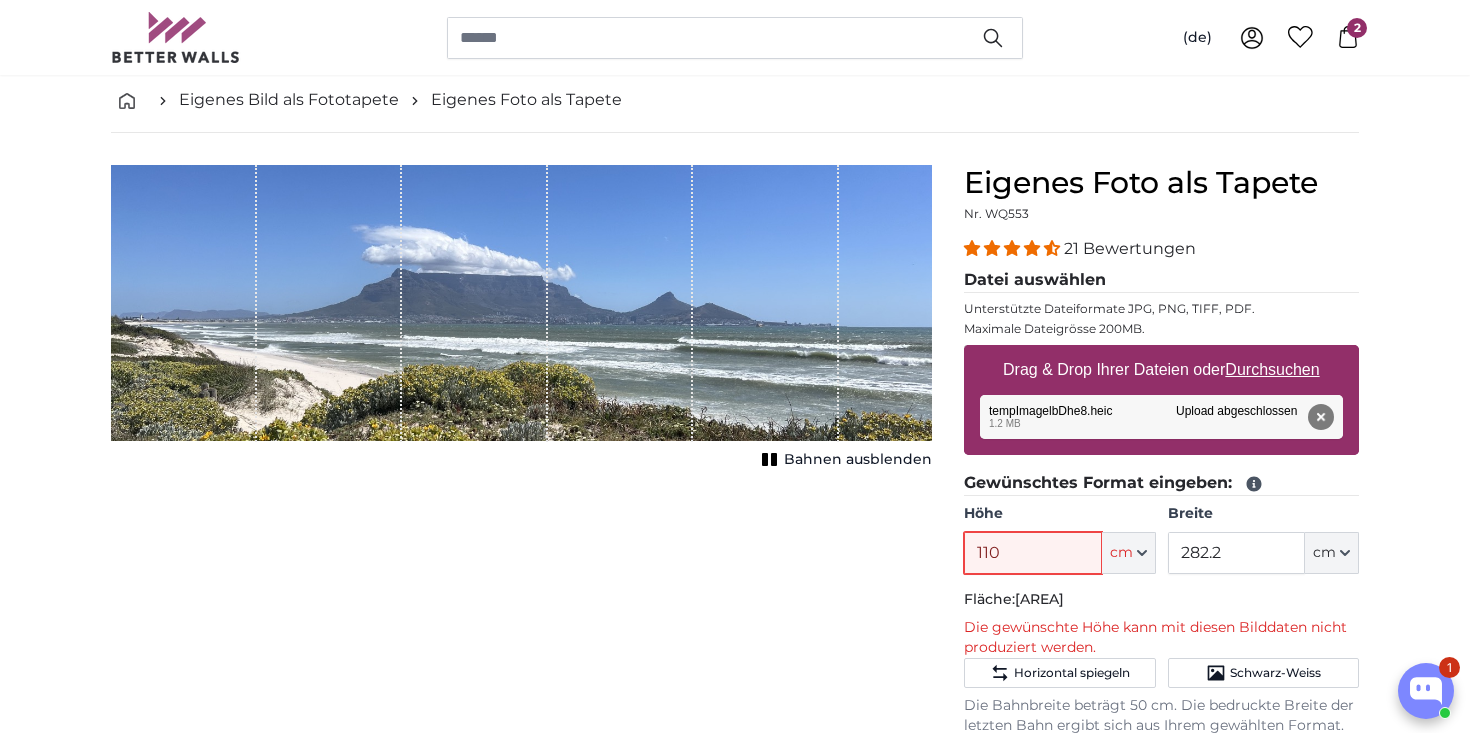 type on "110" 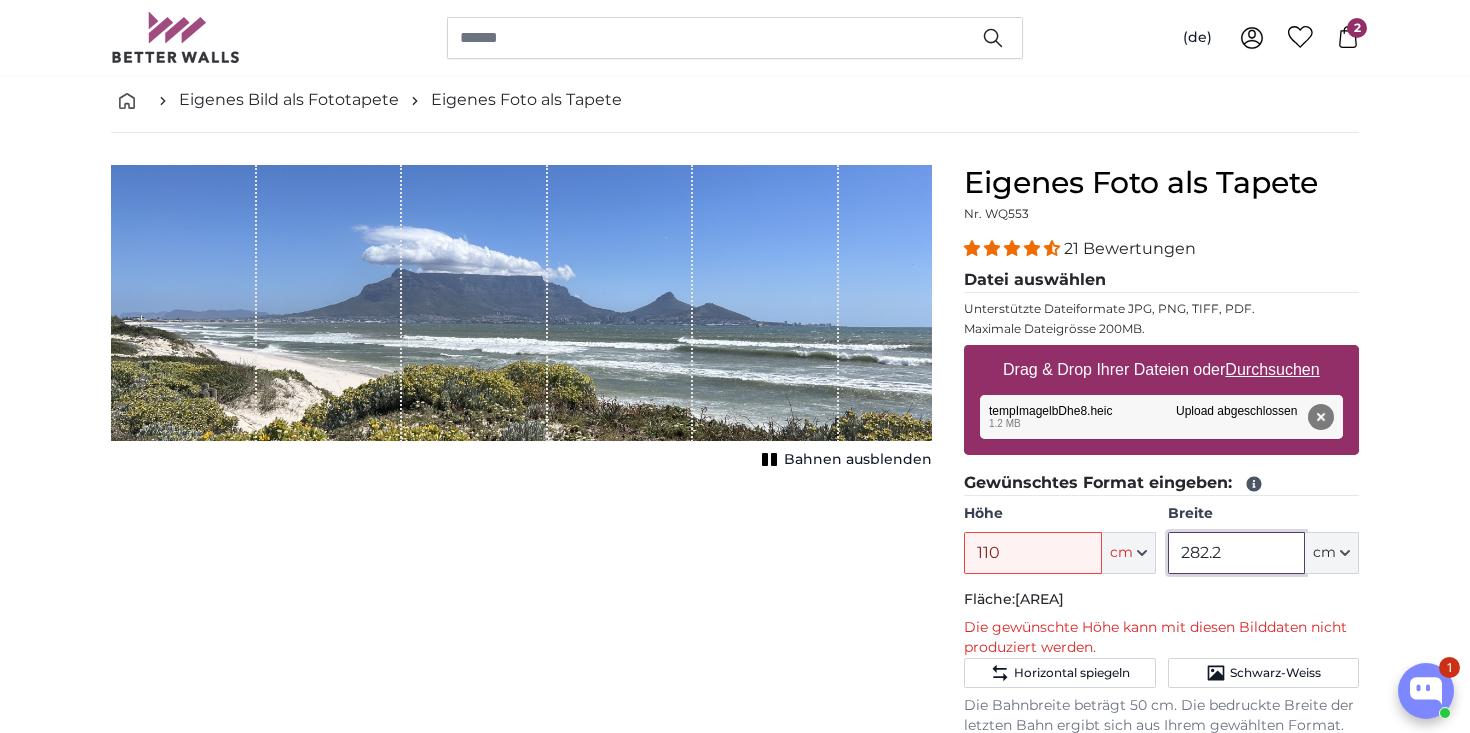 drag, startPoint x: 1235, startPoint y: 550, endPoint x: 1158, endPoint y: 549, distance: 77.00649 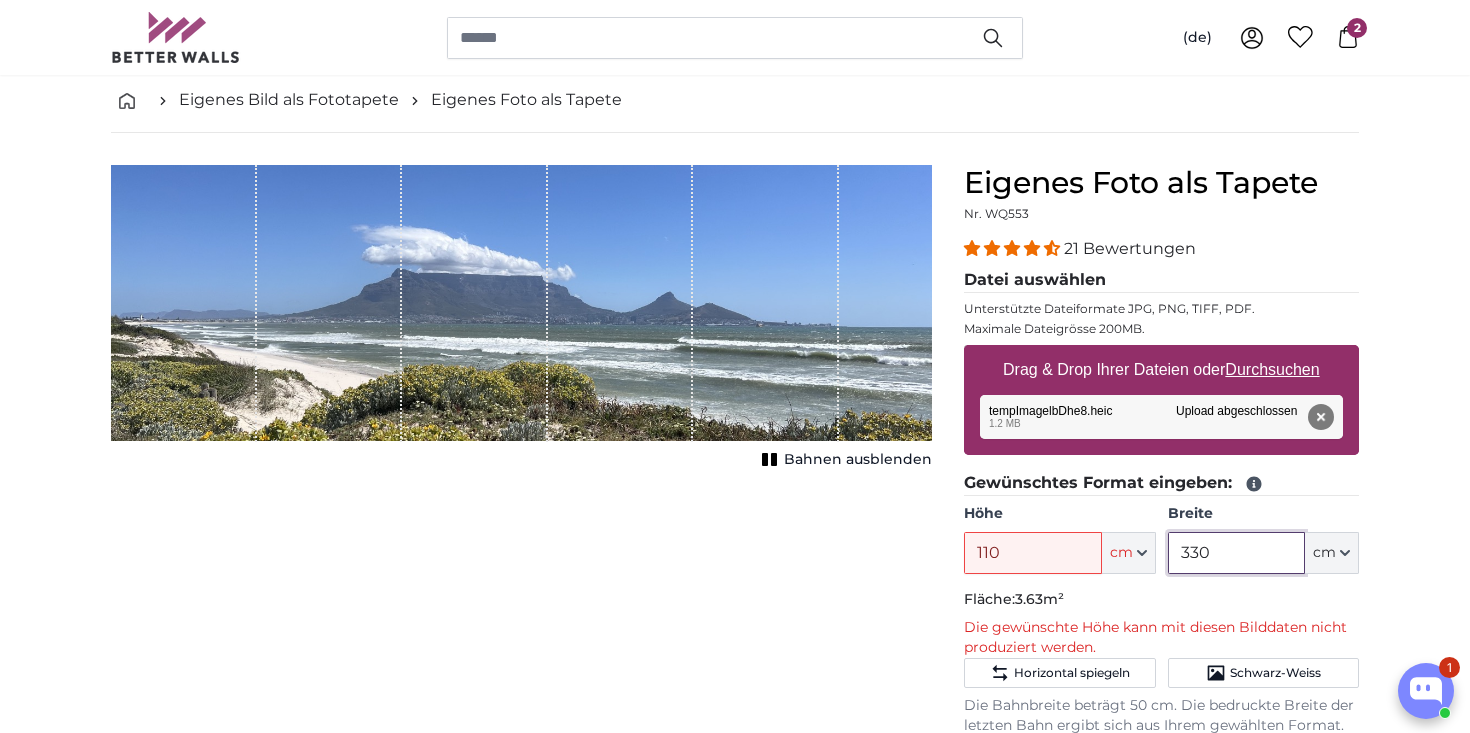 type on "330" 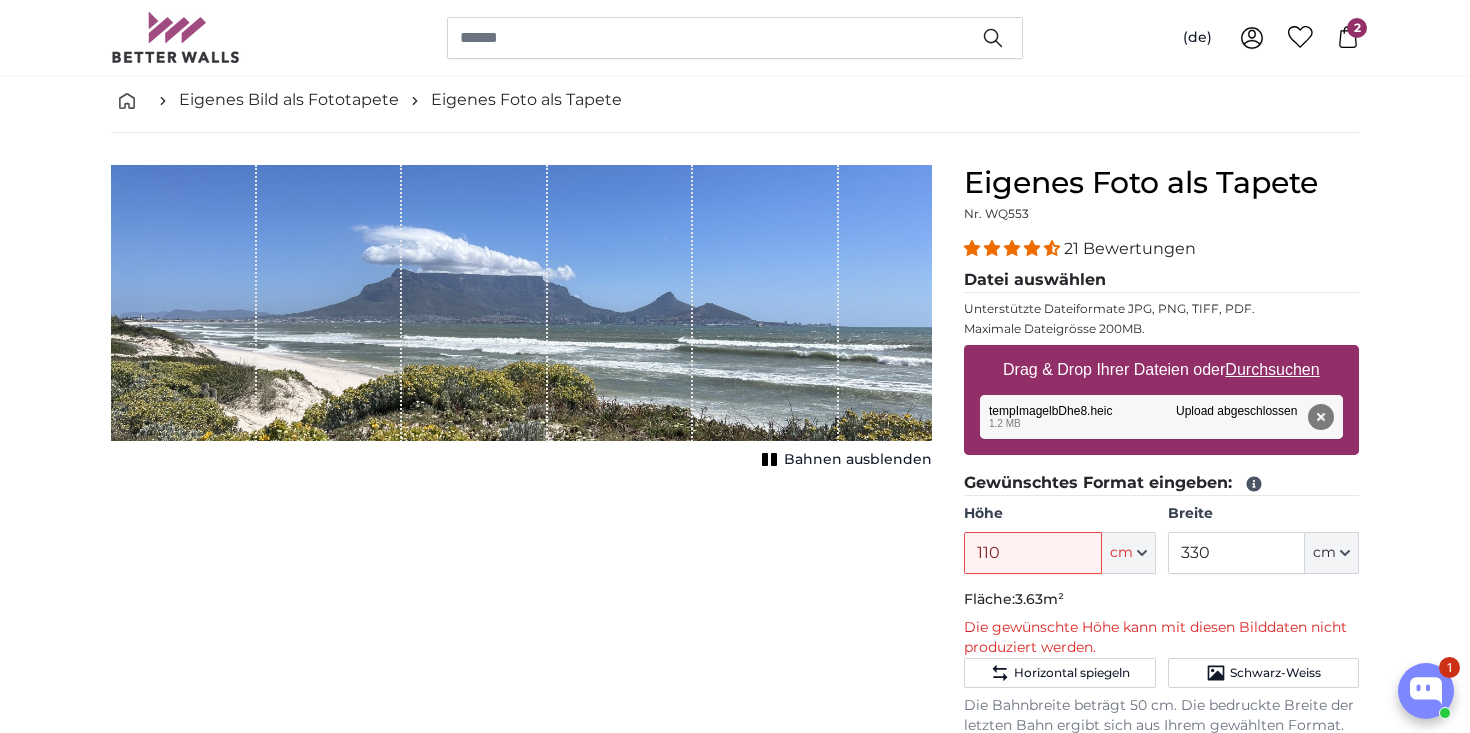 click on "Durchsuchen" at bounding box center [1273, 369] 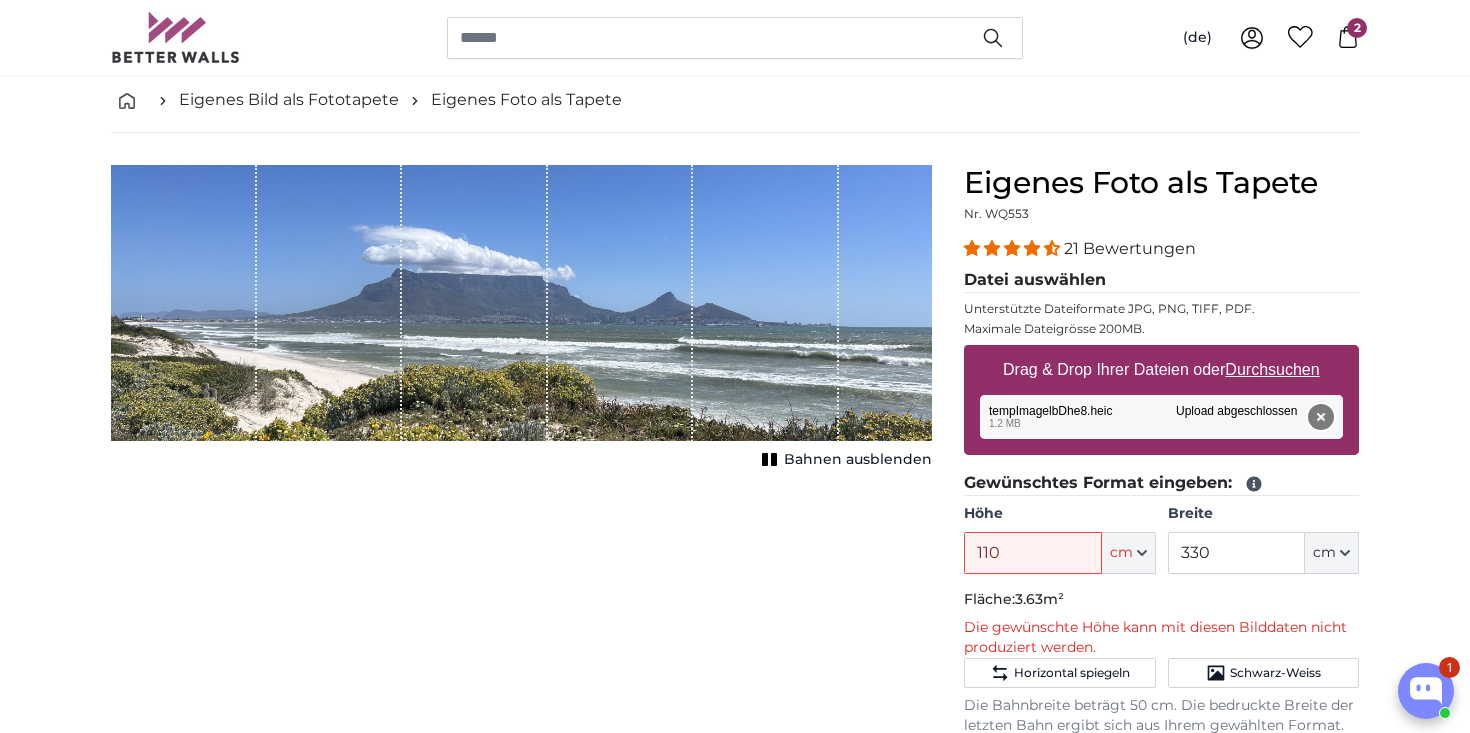 click on "Entfernen" at bounding box center [1321, 417] 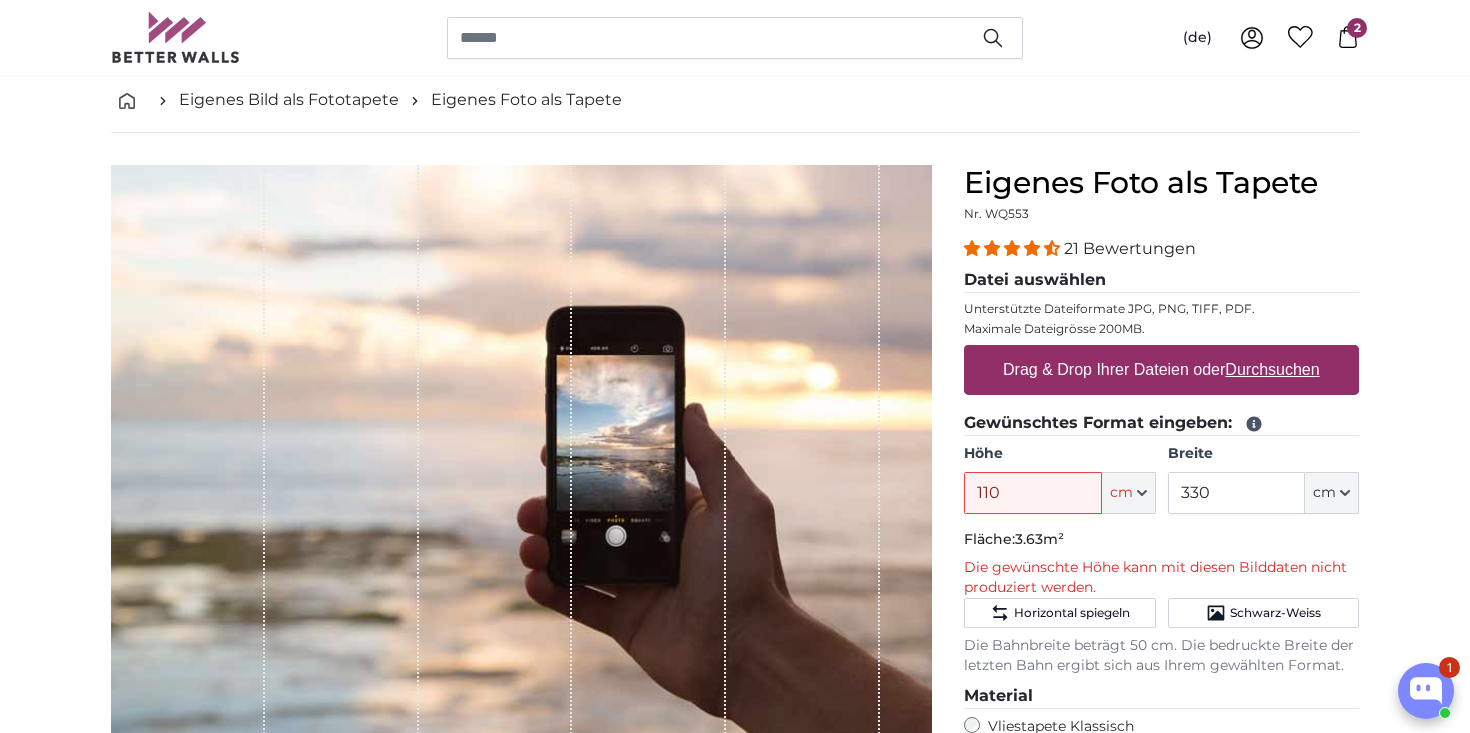 click on "Drag & Drop Ihrer Dateien oder  Durchsuchen" at bounding box center (1161, 370) 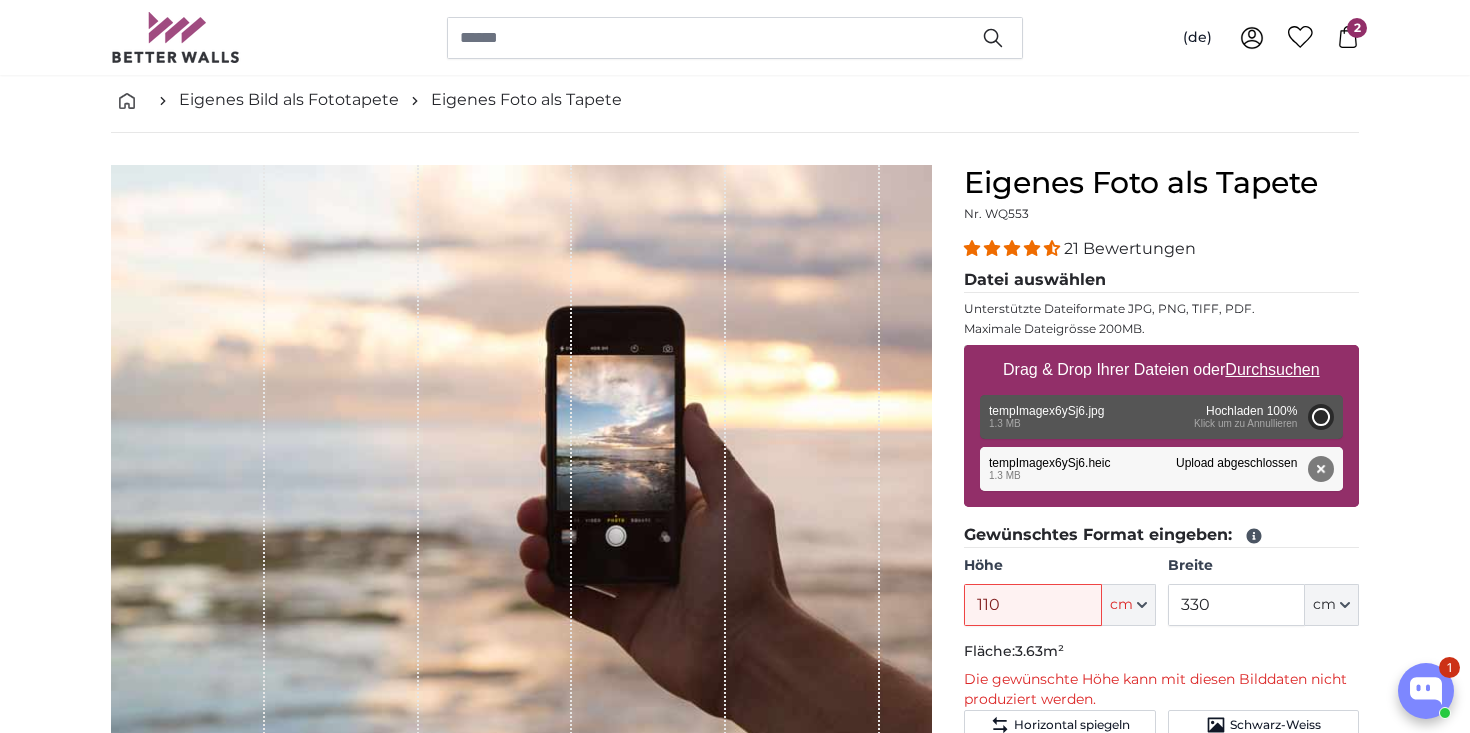 type on "120" 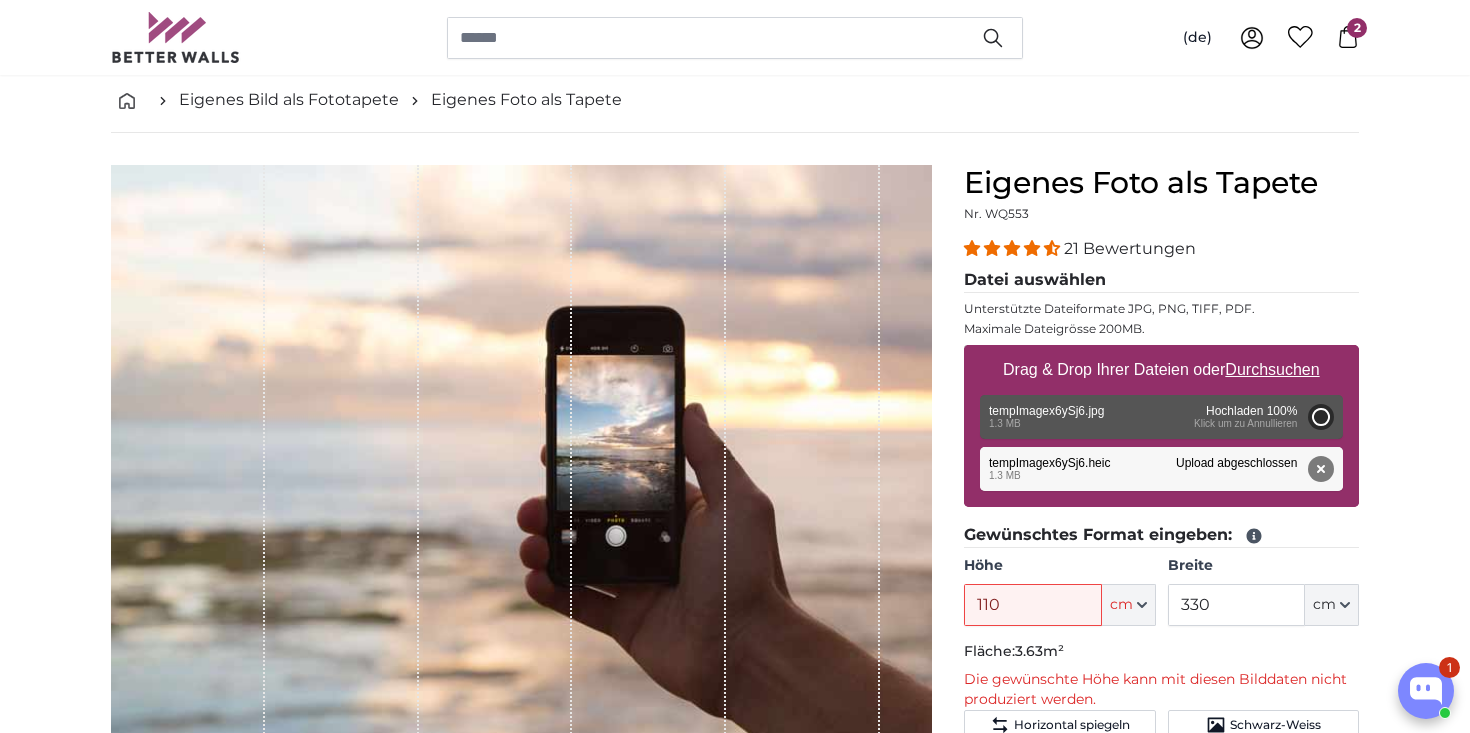type on "297.6" 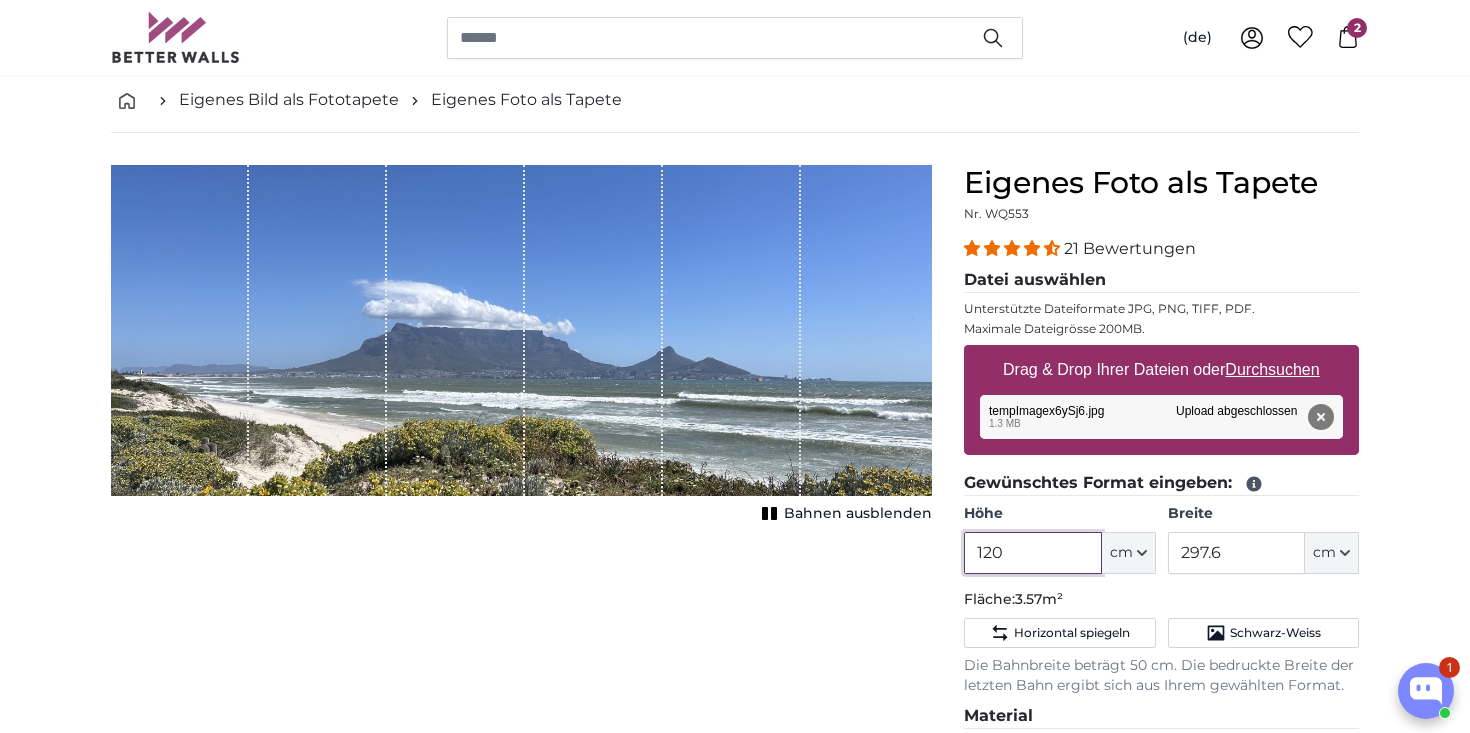 click on "120" at bounding box center (1032, 553) 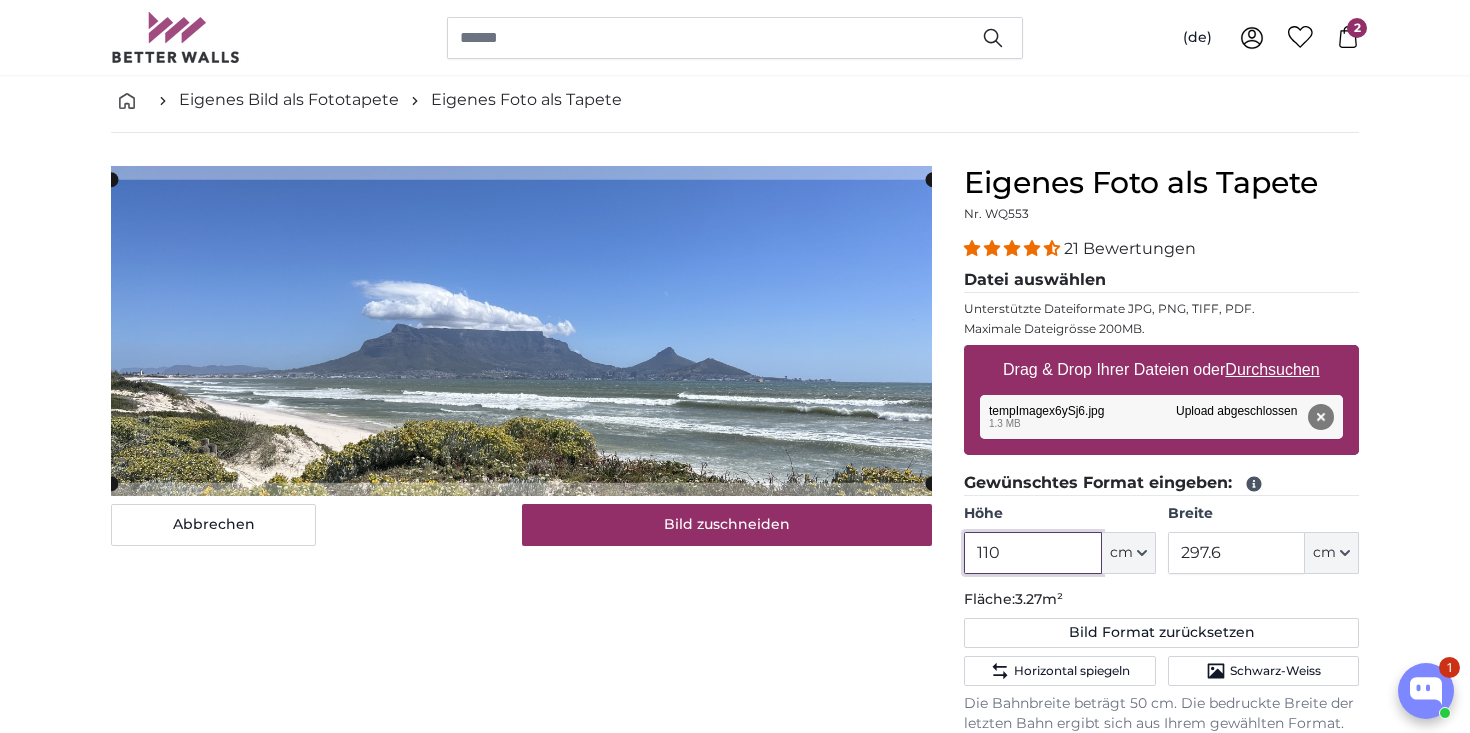 type on "110" 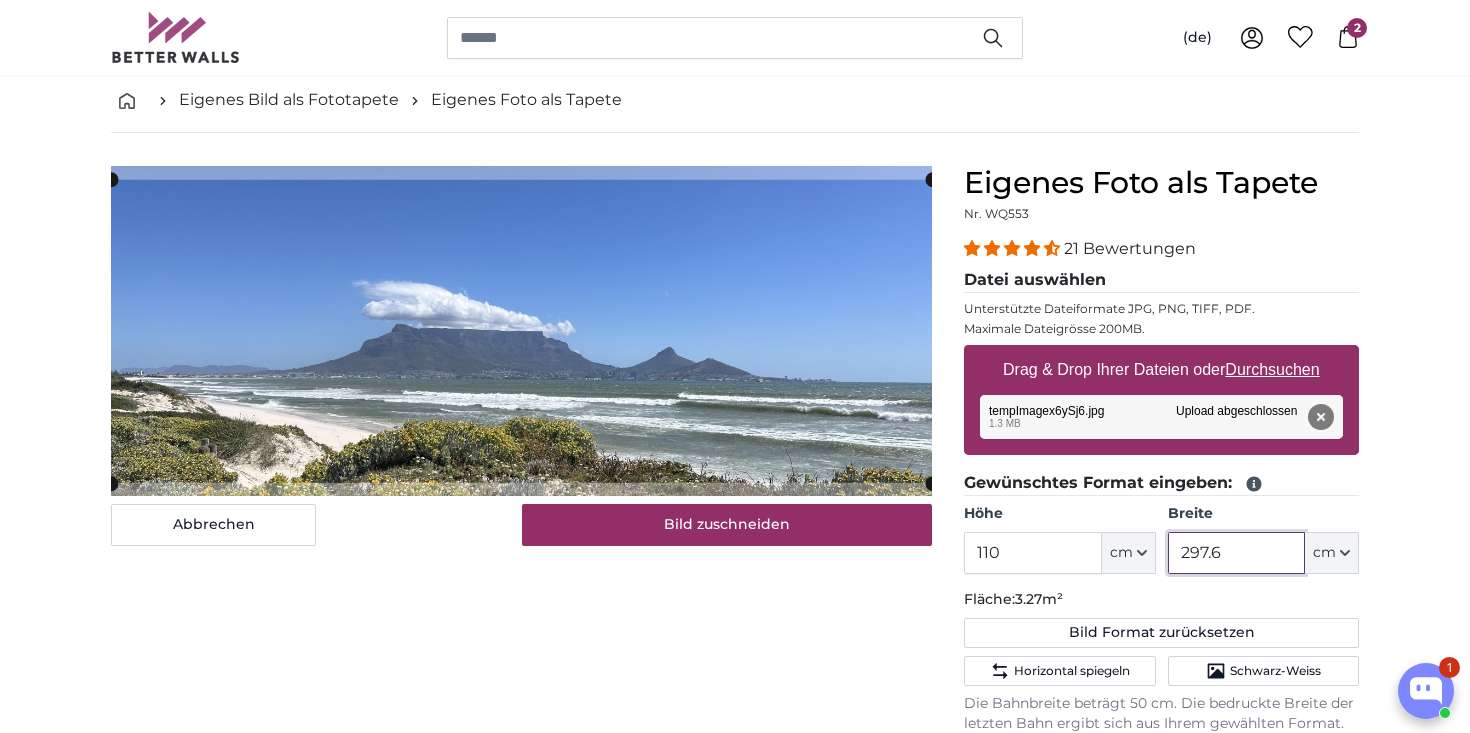 drag, startPoint x: 1222, startPoint y: 552, endPoint x: 1180, endPoint y: 544, distance: 42.755116 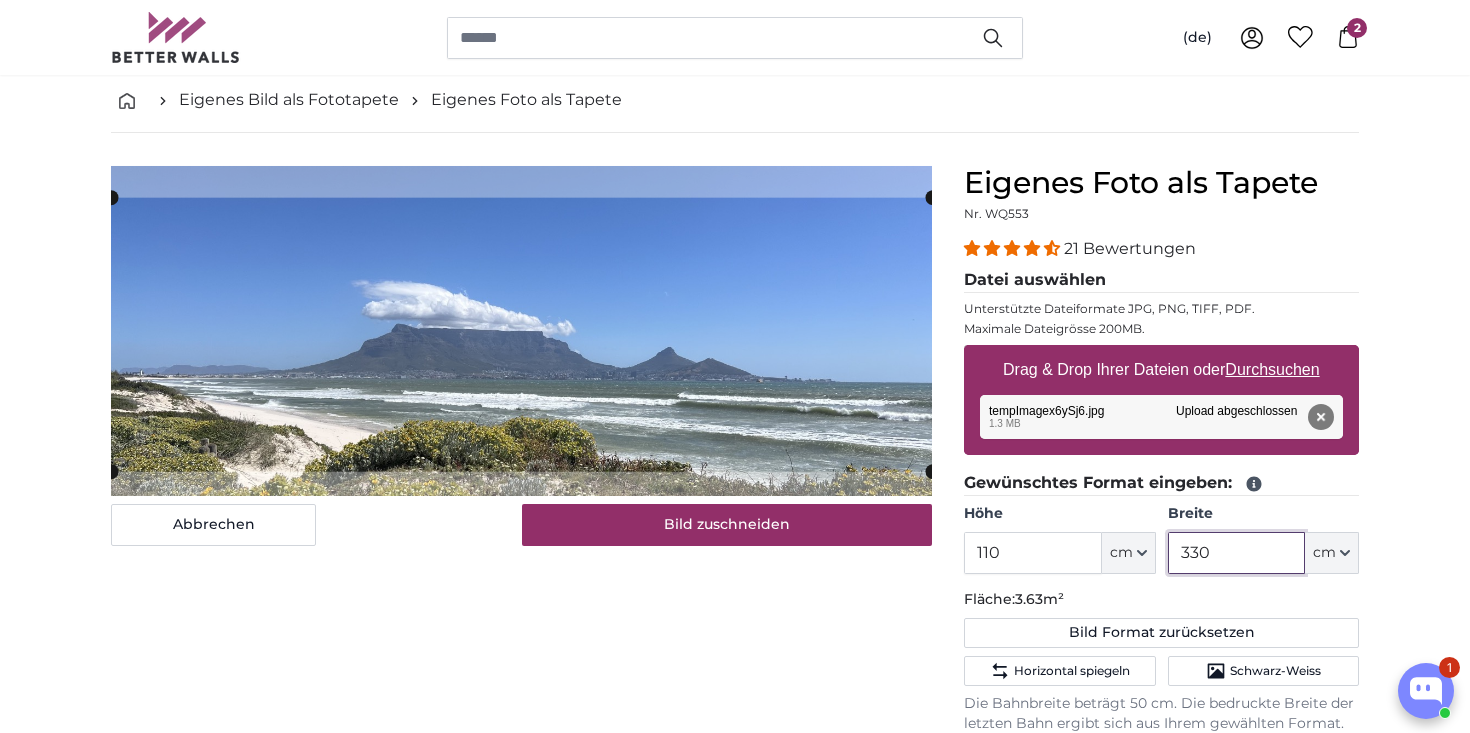 click 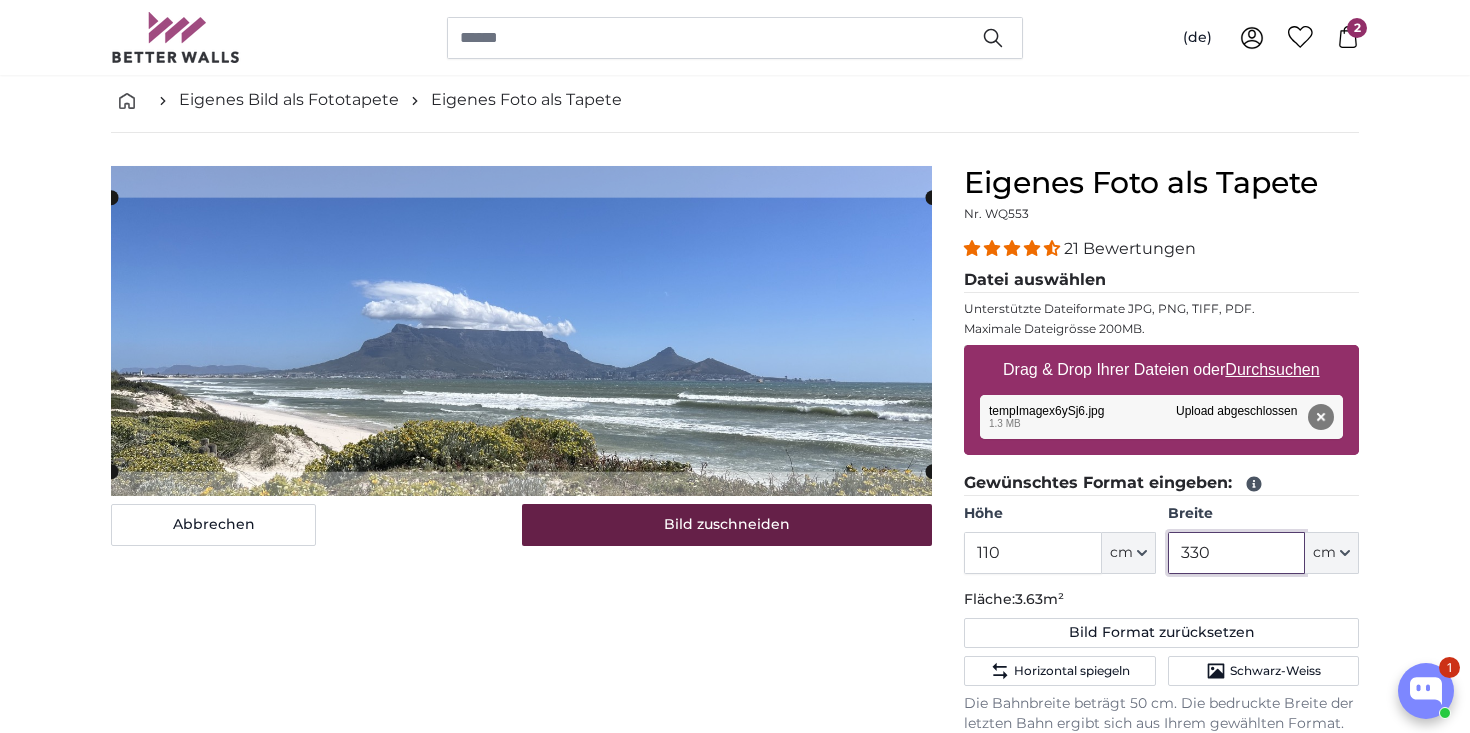 type on "330" 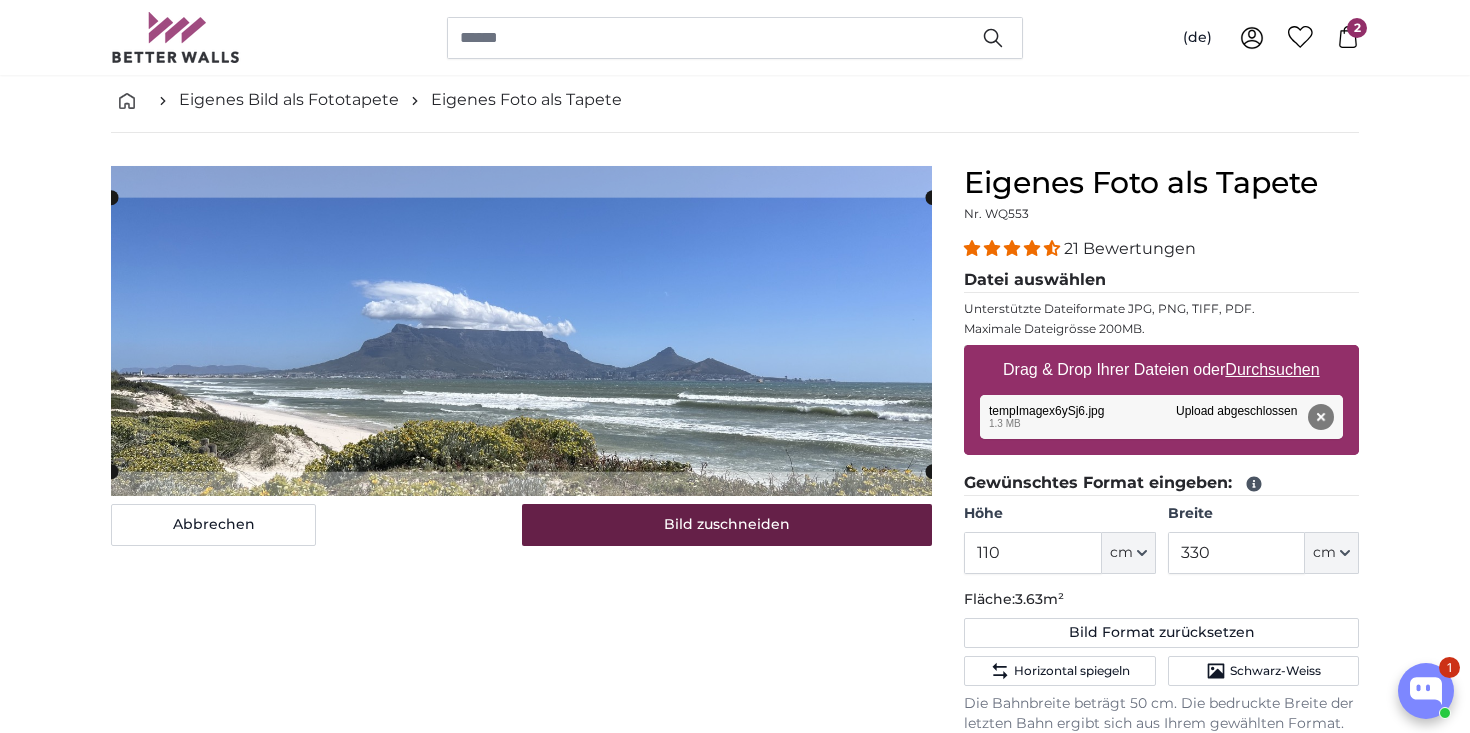 click on "Bild zuschneiden" at bounding box center (727, 525) 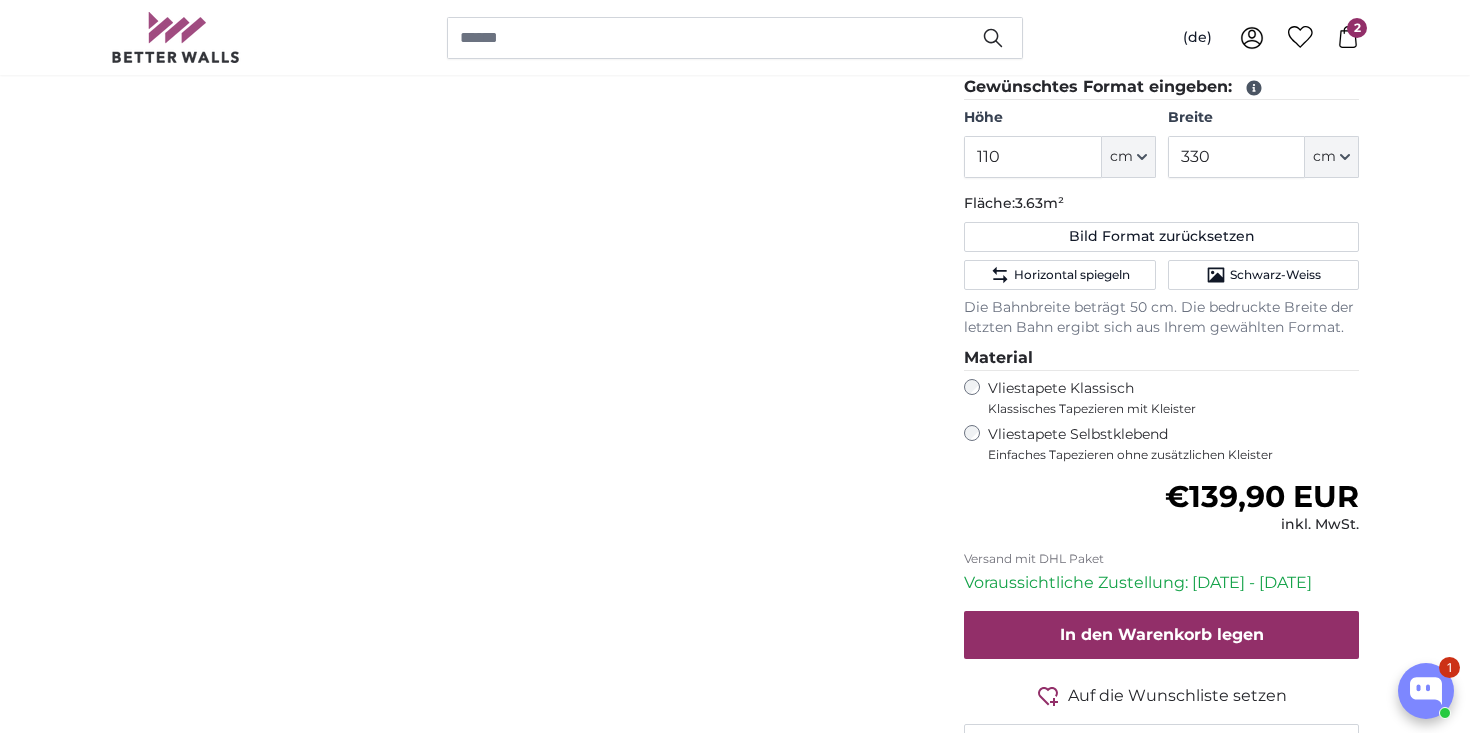 scroll, scrollTop: 492, scrollLeft: 0, axis: vertical 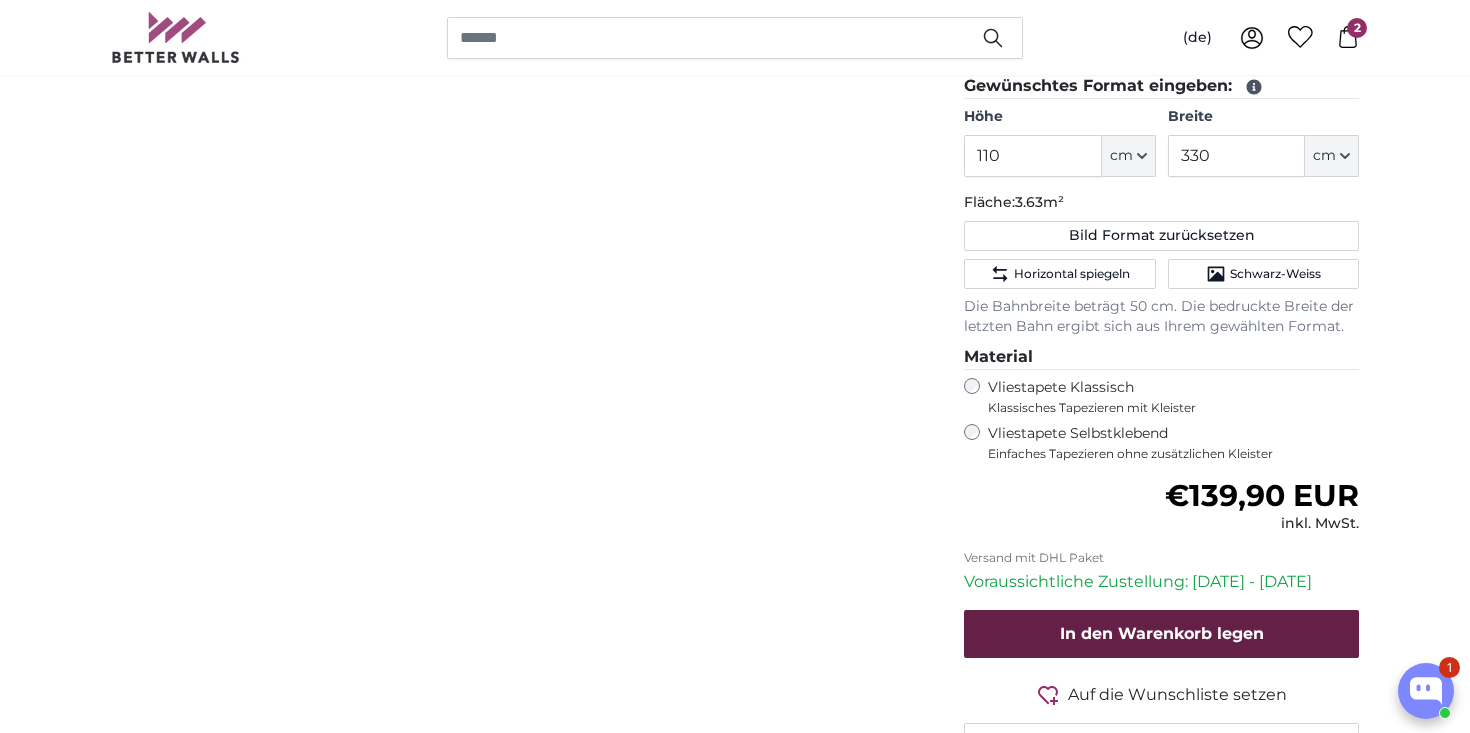 click on "In den Warenkorb legen" at bounding box center (1162, 633) 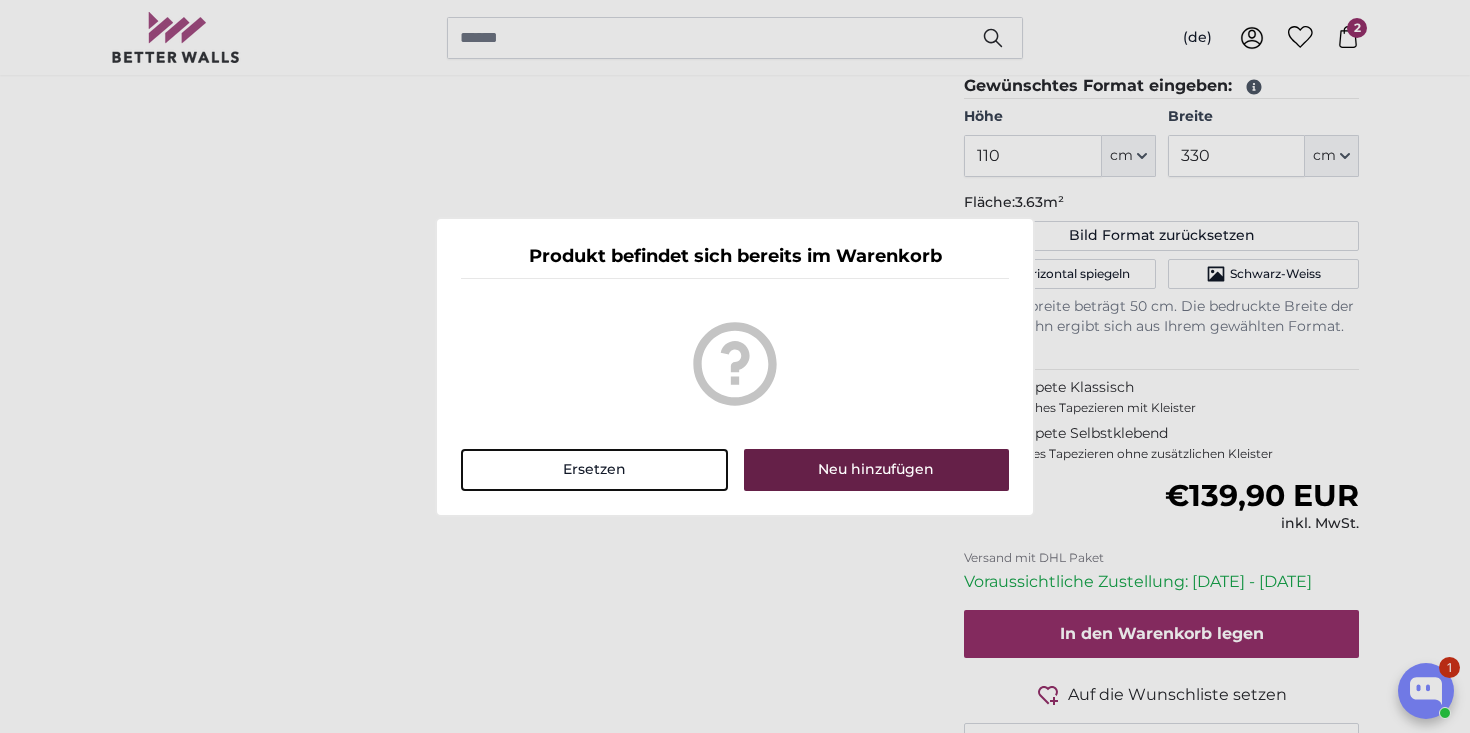 click on "Neu hinzufügen" at bounding box center (876, 470) 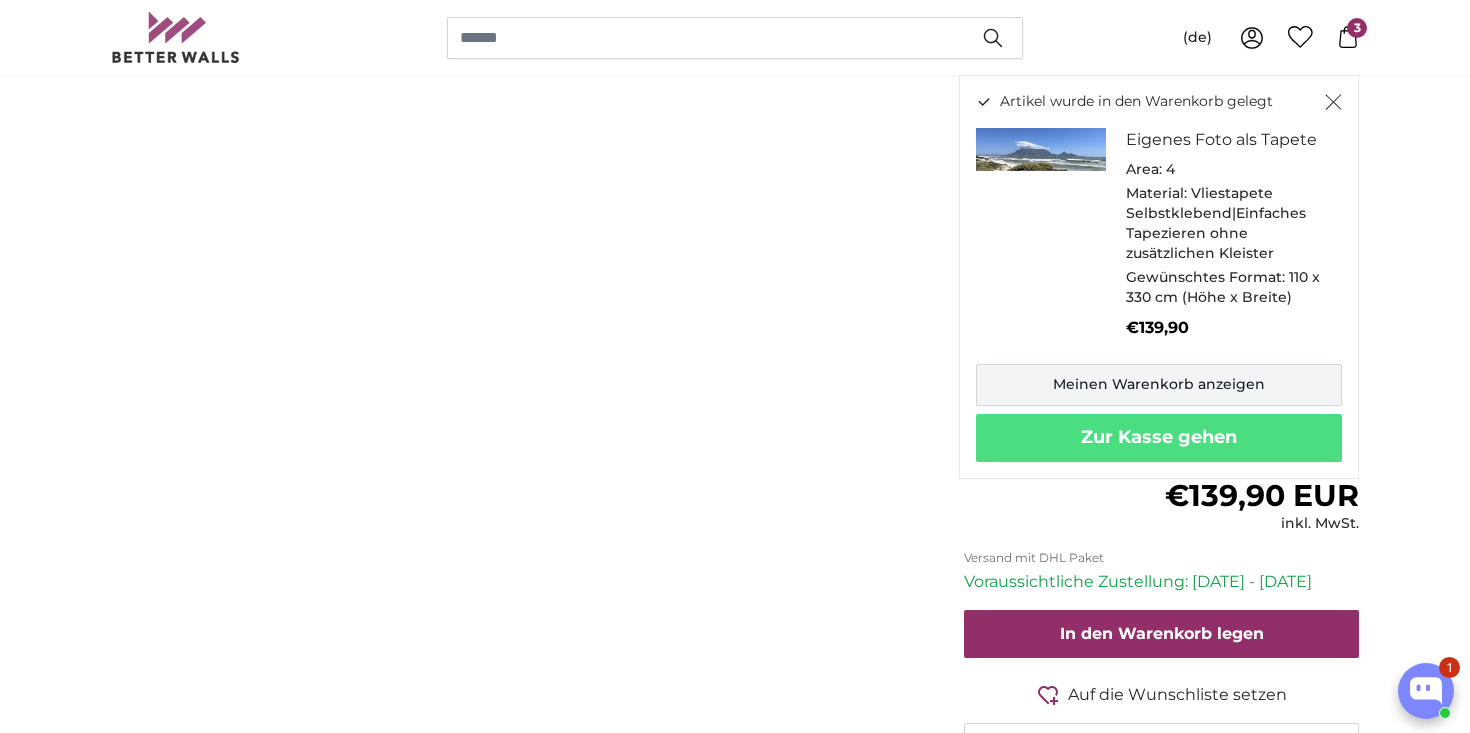 click on "Meinen Warenkorb anzeigen" at bounding box center [1159, 385] 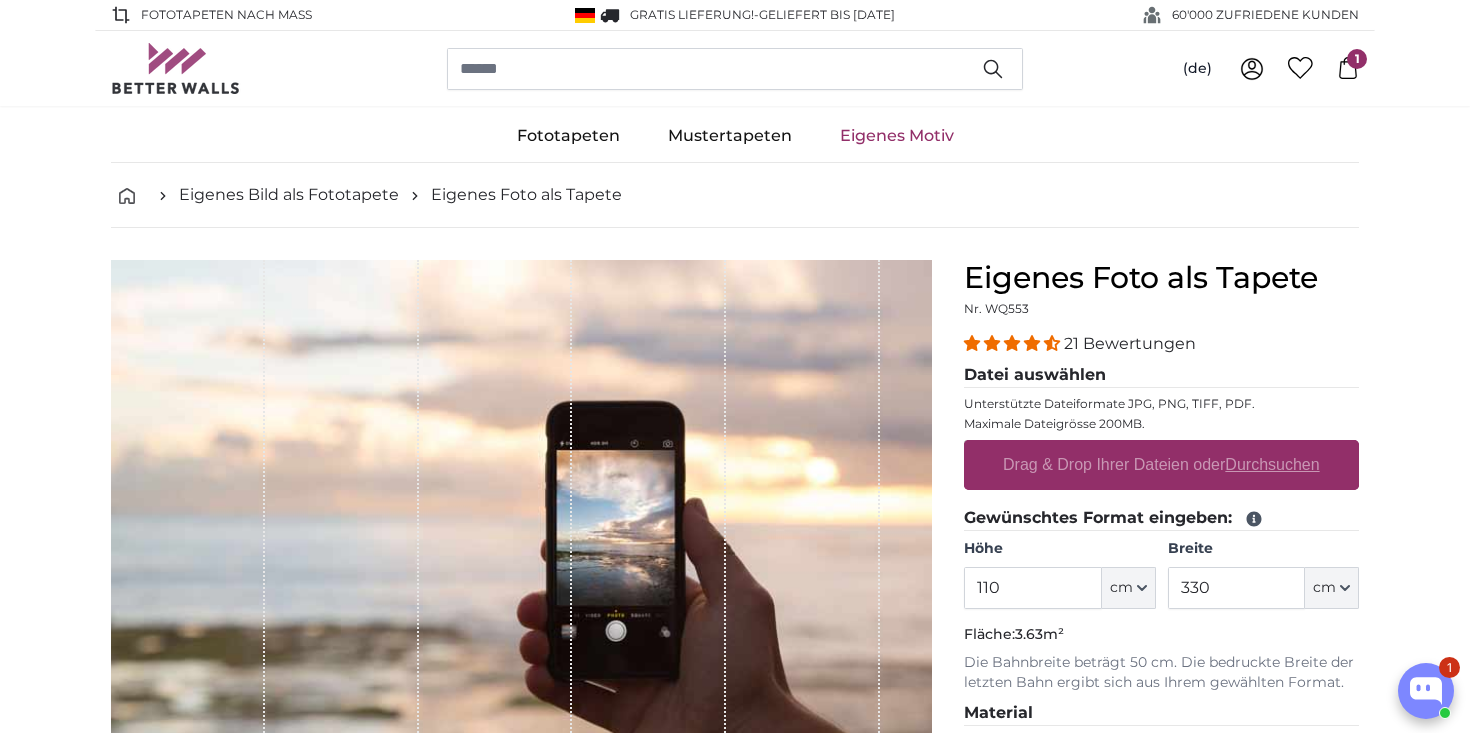 scroll, scrollTop: 0, scrollLeft: 0, axis: both 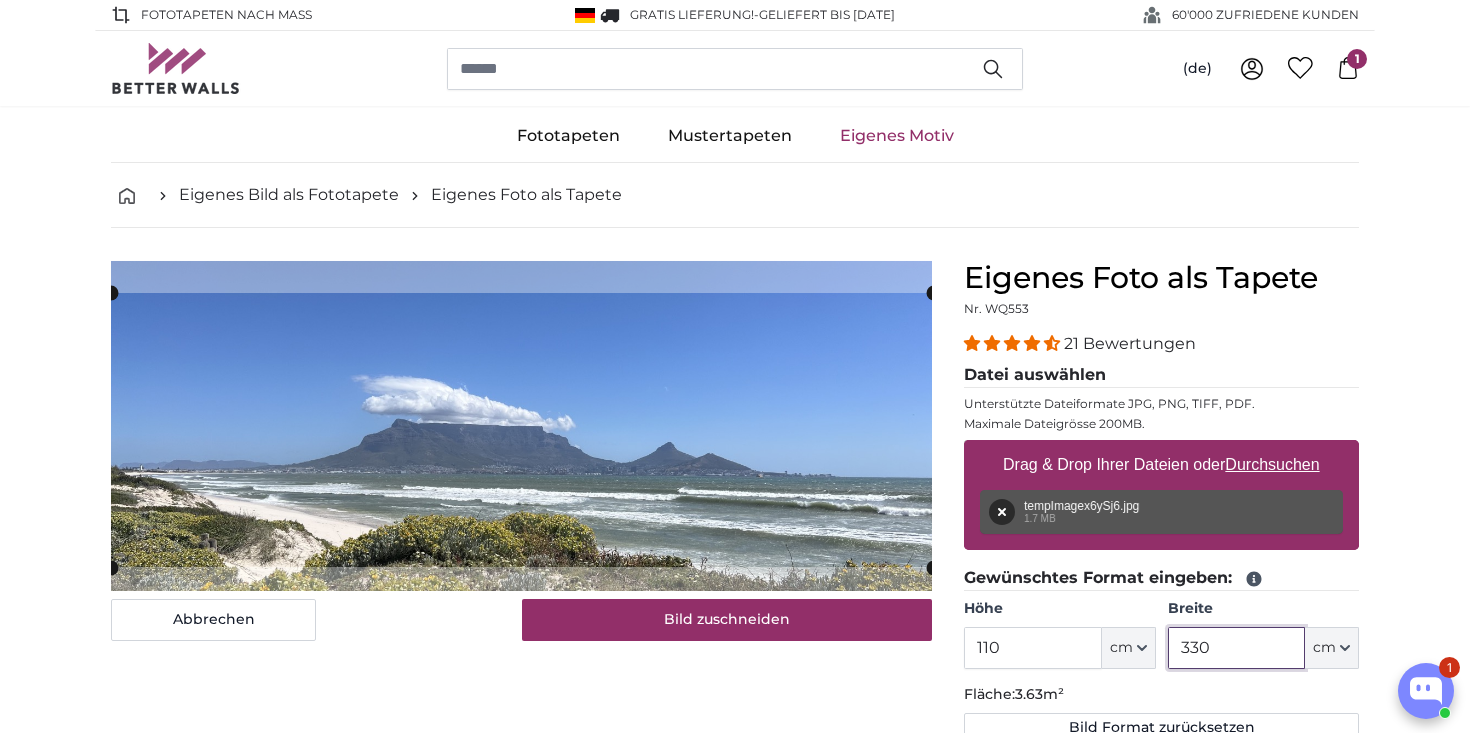 click on "330" at bounding box center [1236, 648] 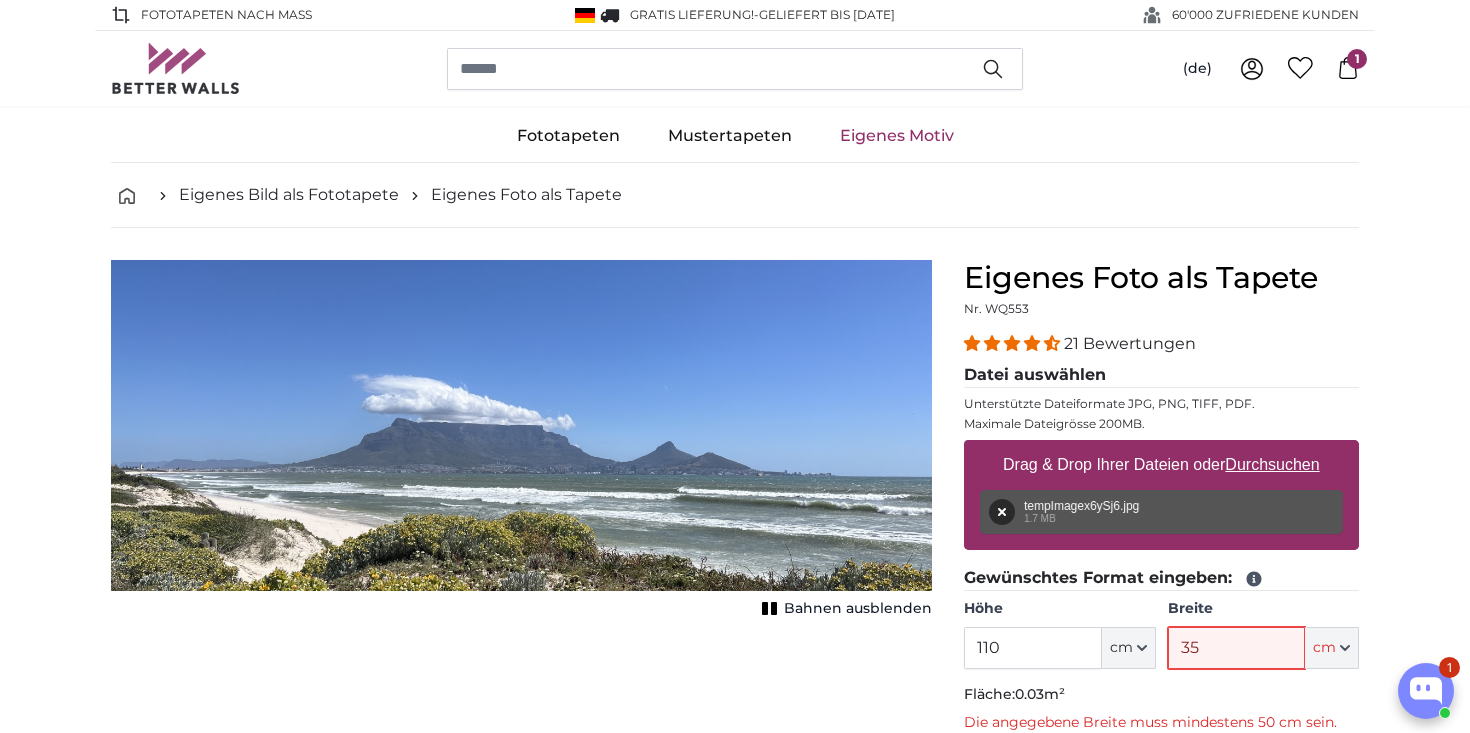 type on "355" 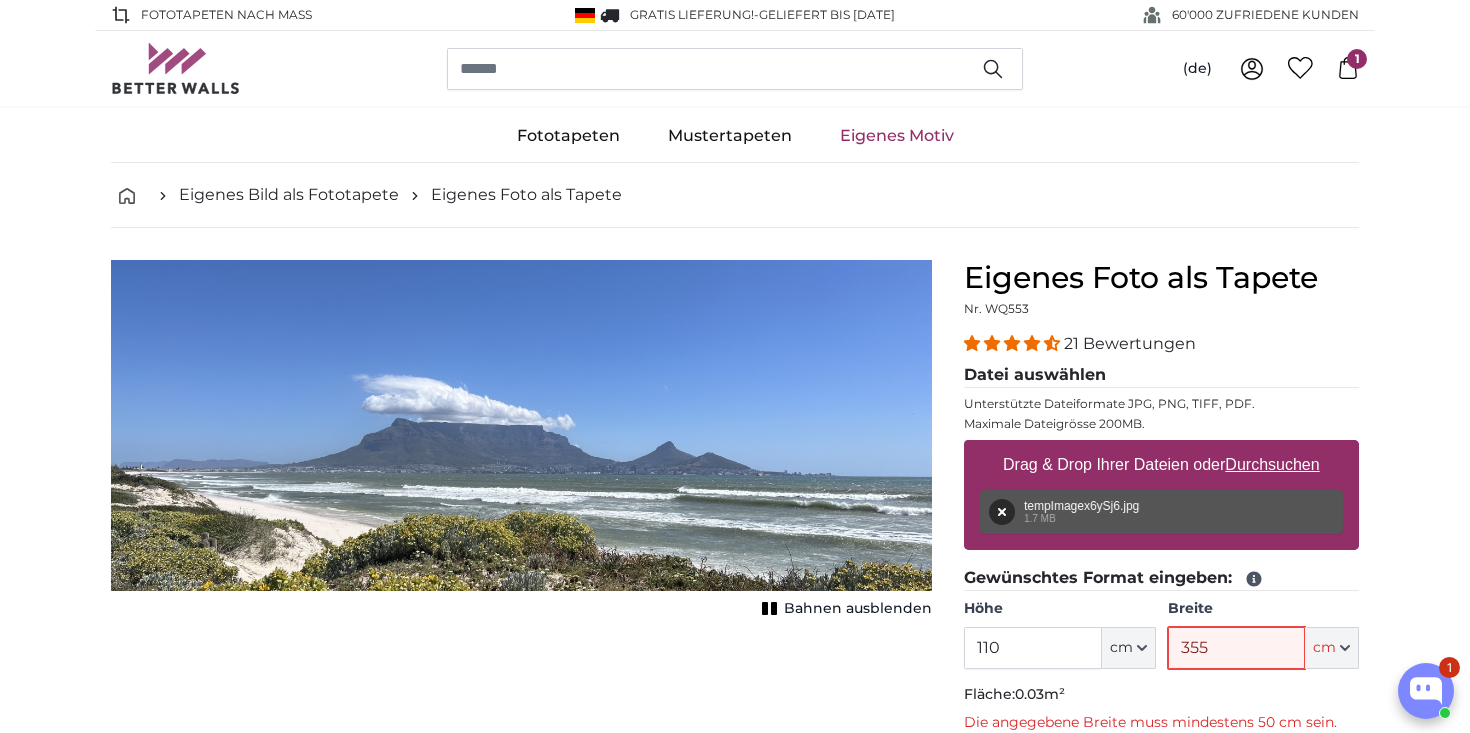 type 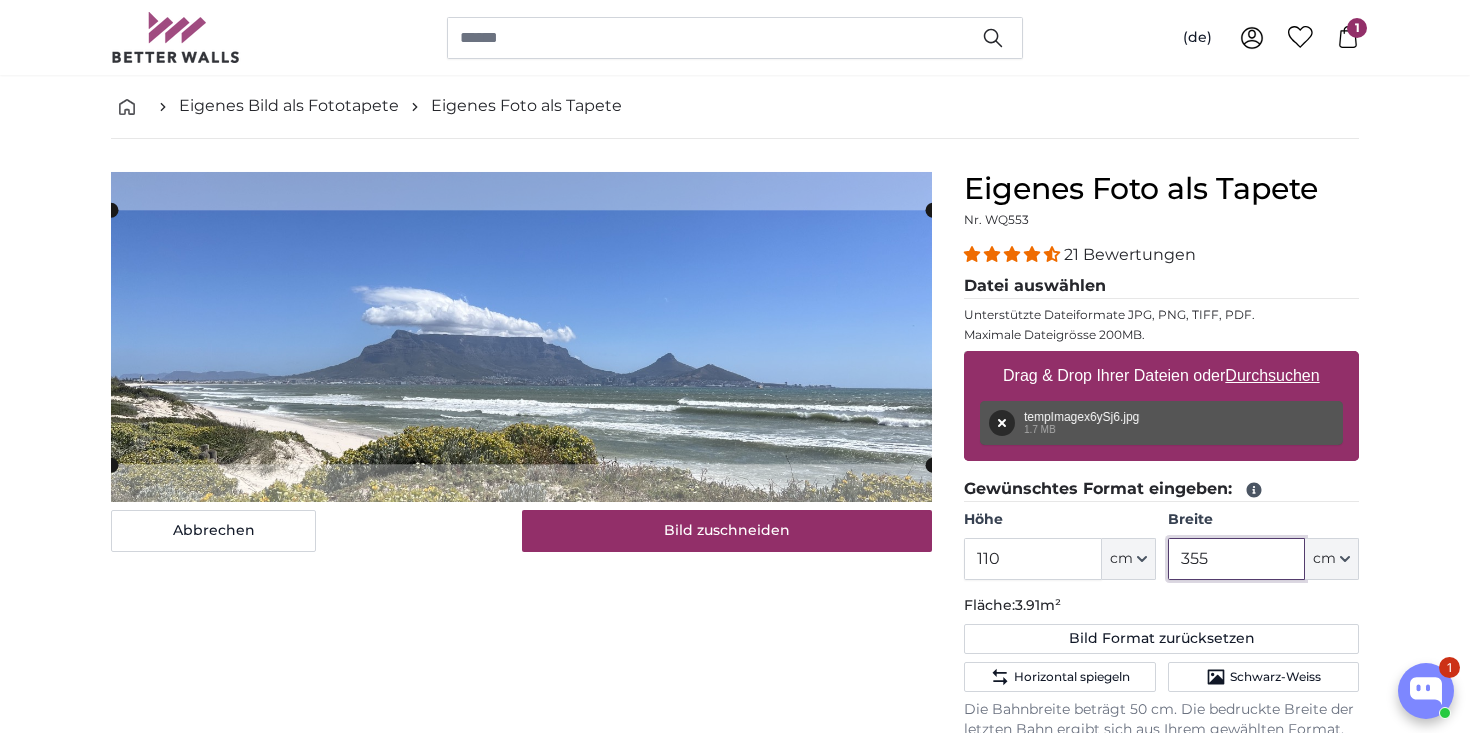 scroll, scrollTop: 76, scrollLeft: 0, axis: vertical 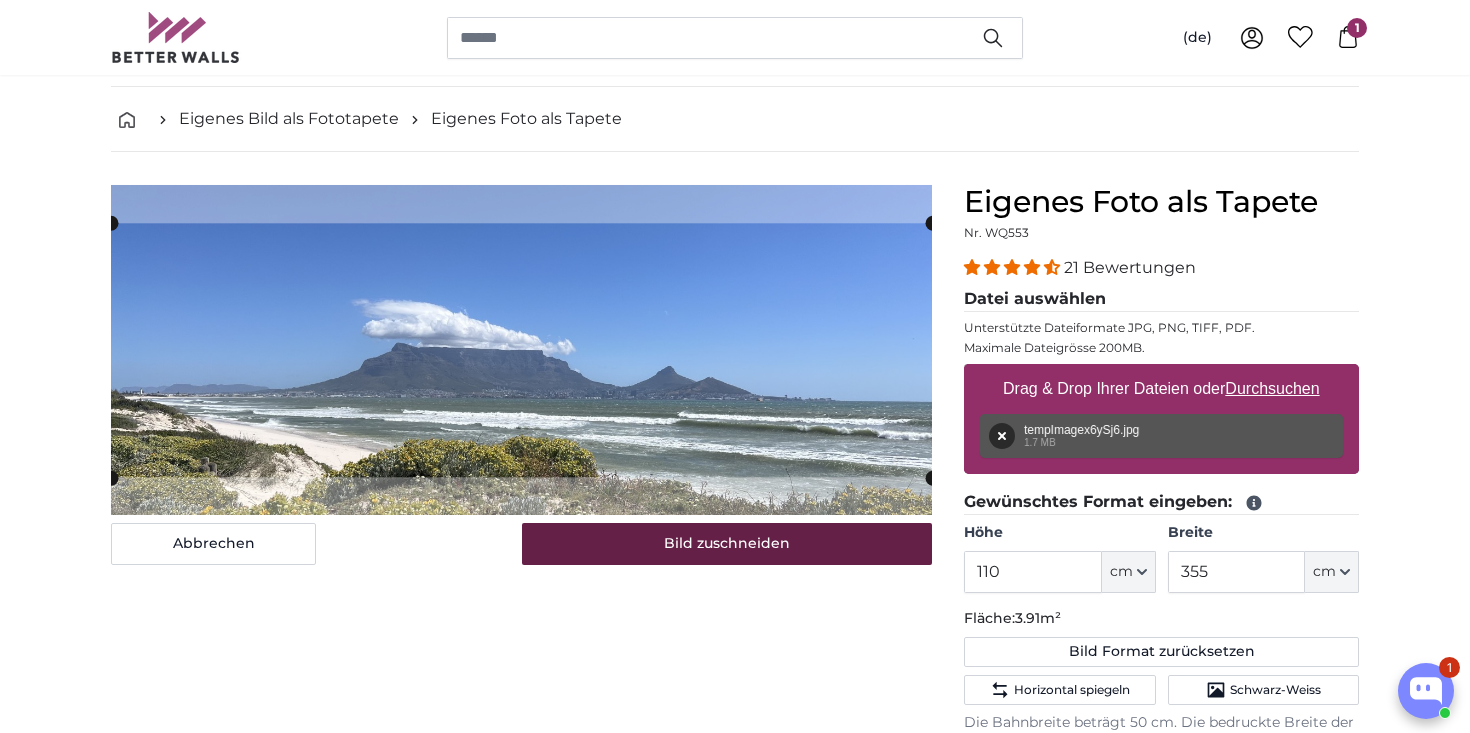click on "Bild zuschneiden" at bounding box center (727, 544) 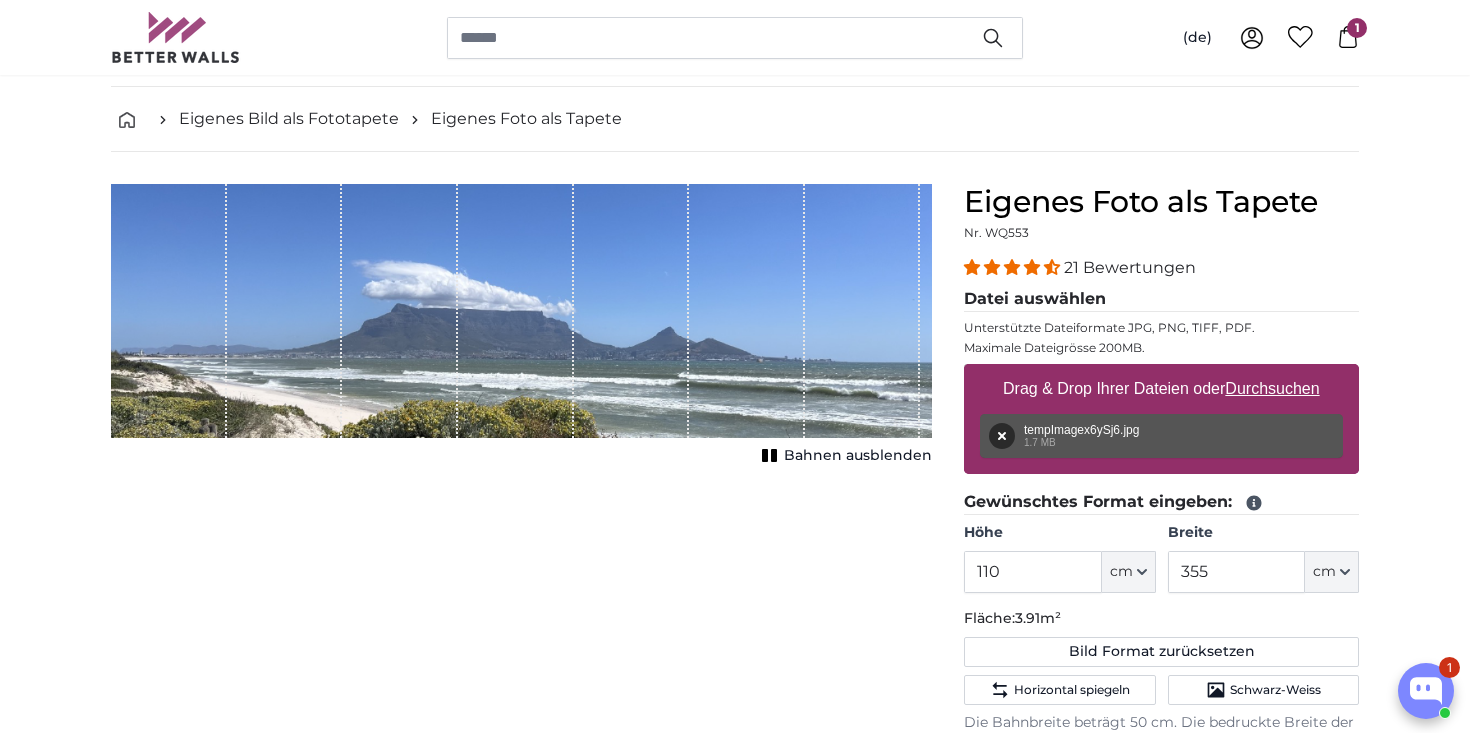 scroll, scrollTop: 119, scrollLeft: 0, axis: vertical 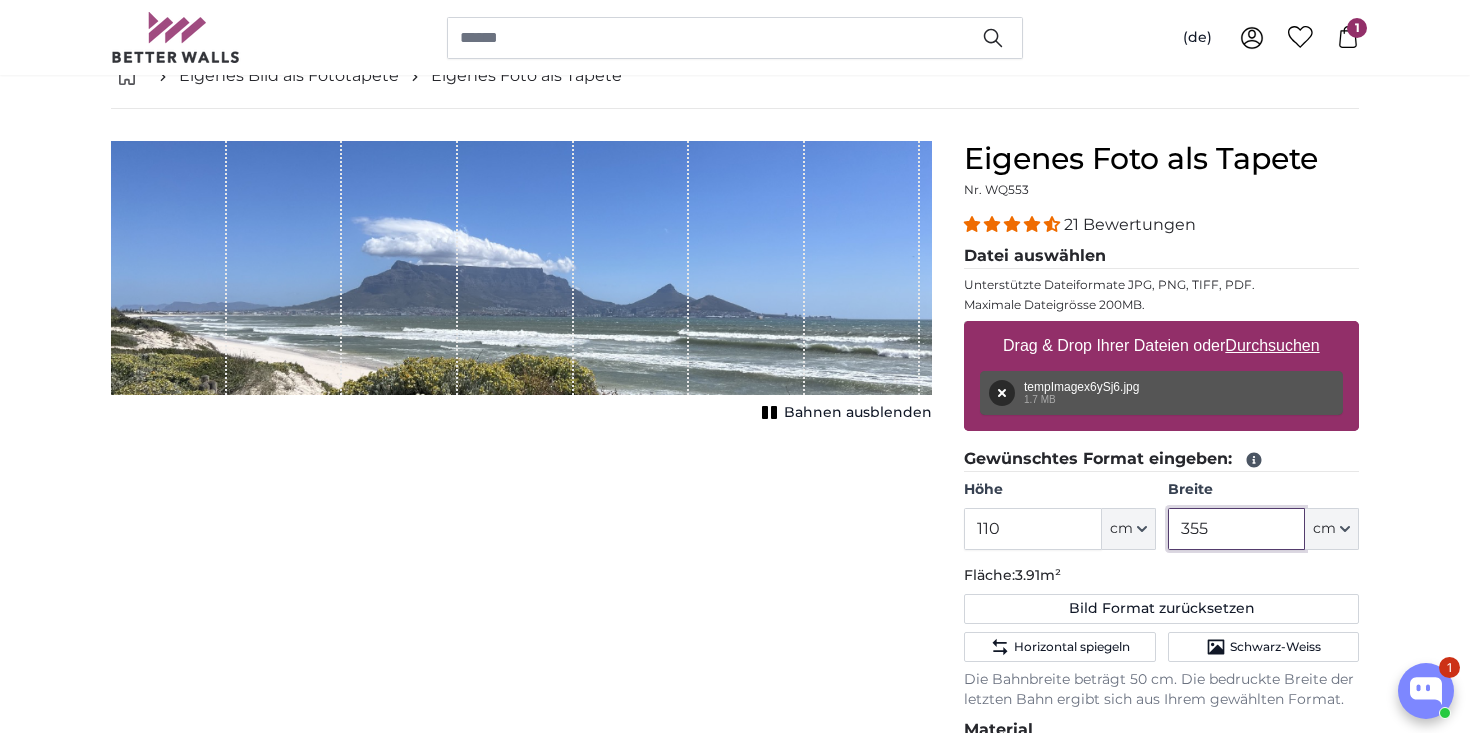 click on "355" at bounding box center [1236, 529] 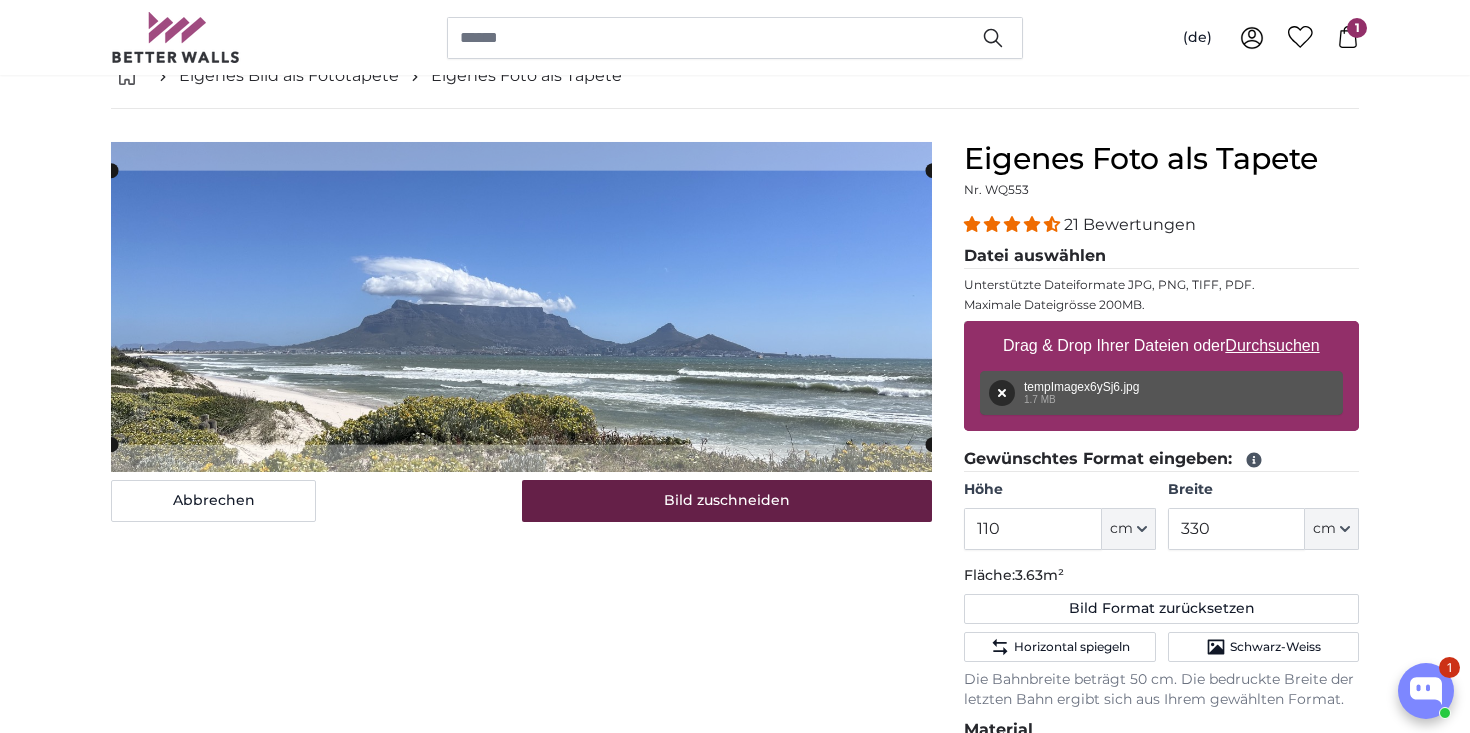 click on "Bild zuschneiden" at bounding box center [727, 501] 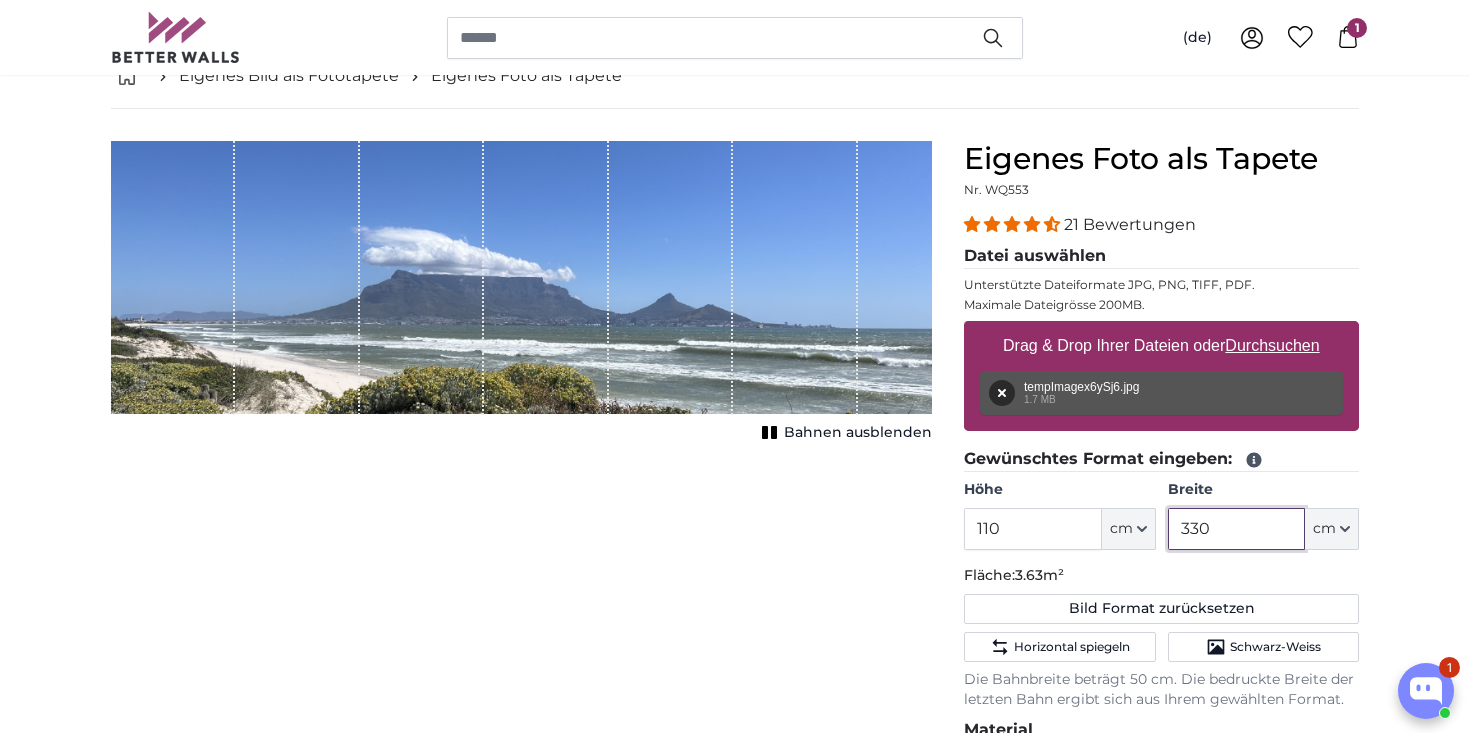click on "330" at bounding box center [1236, 529] 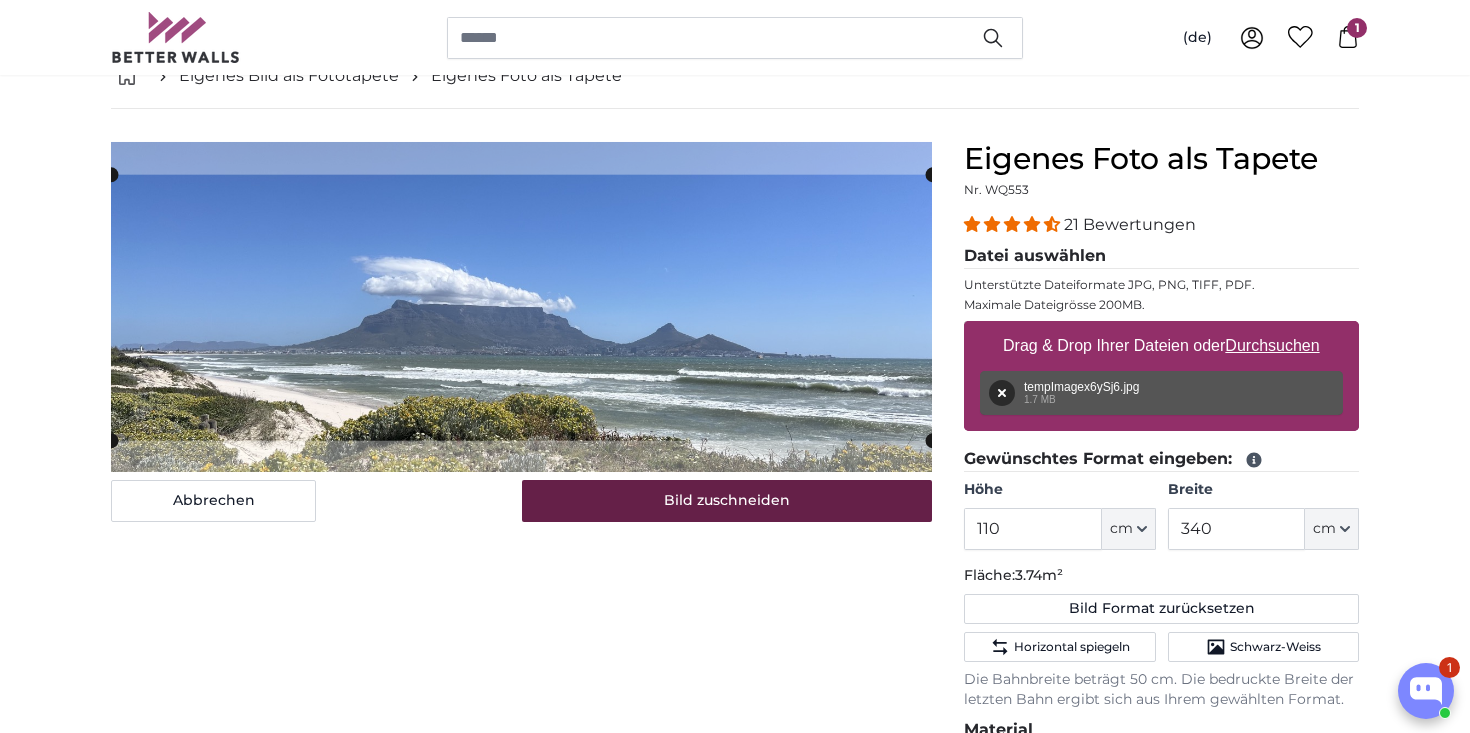 click on "Bild zuschneiden" at bounding box center [727, 501] 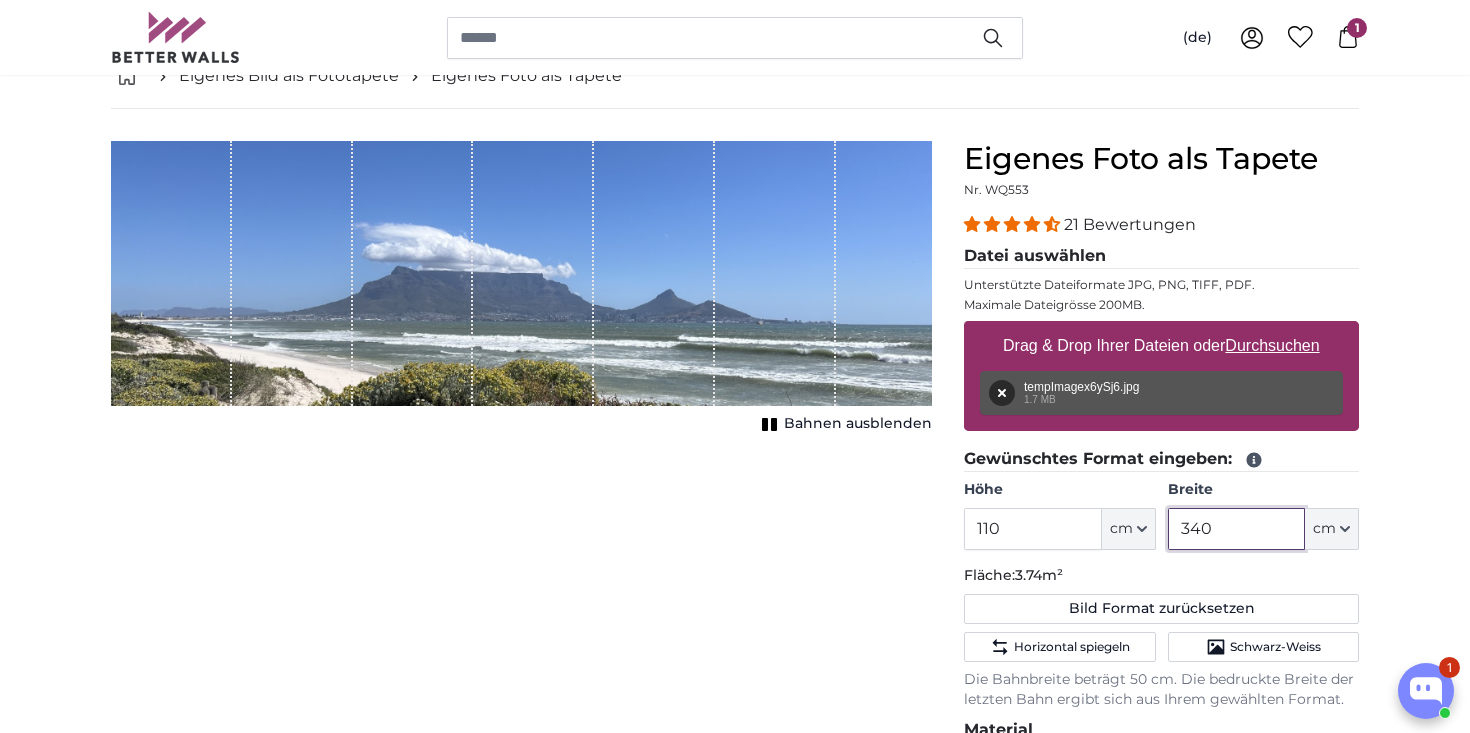 click on "340" at bounding box center (1236, 529) 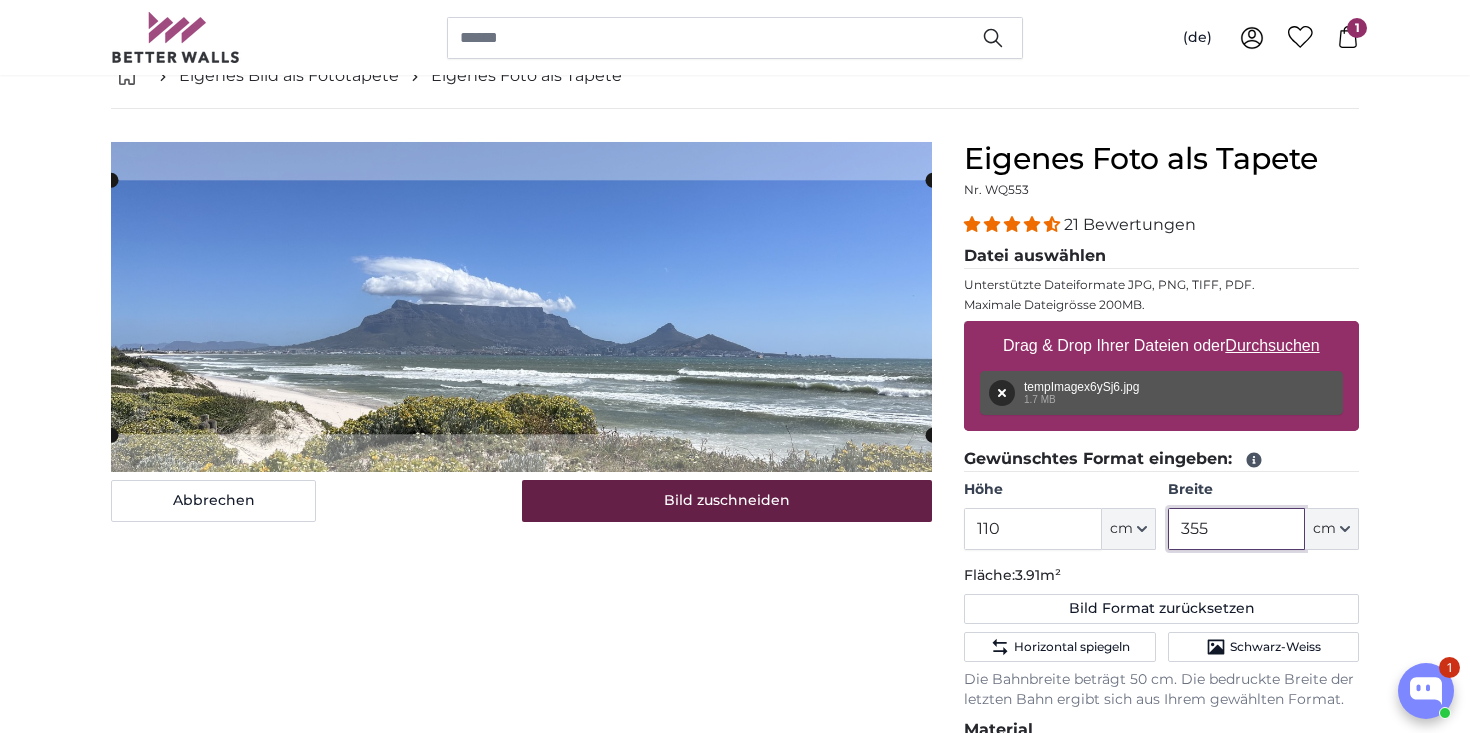 type on "355" 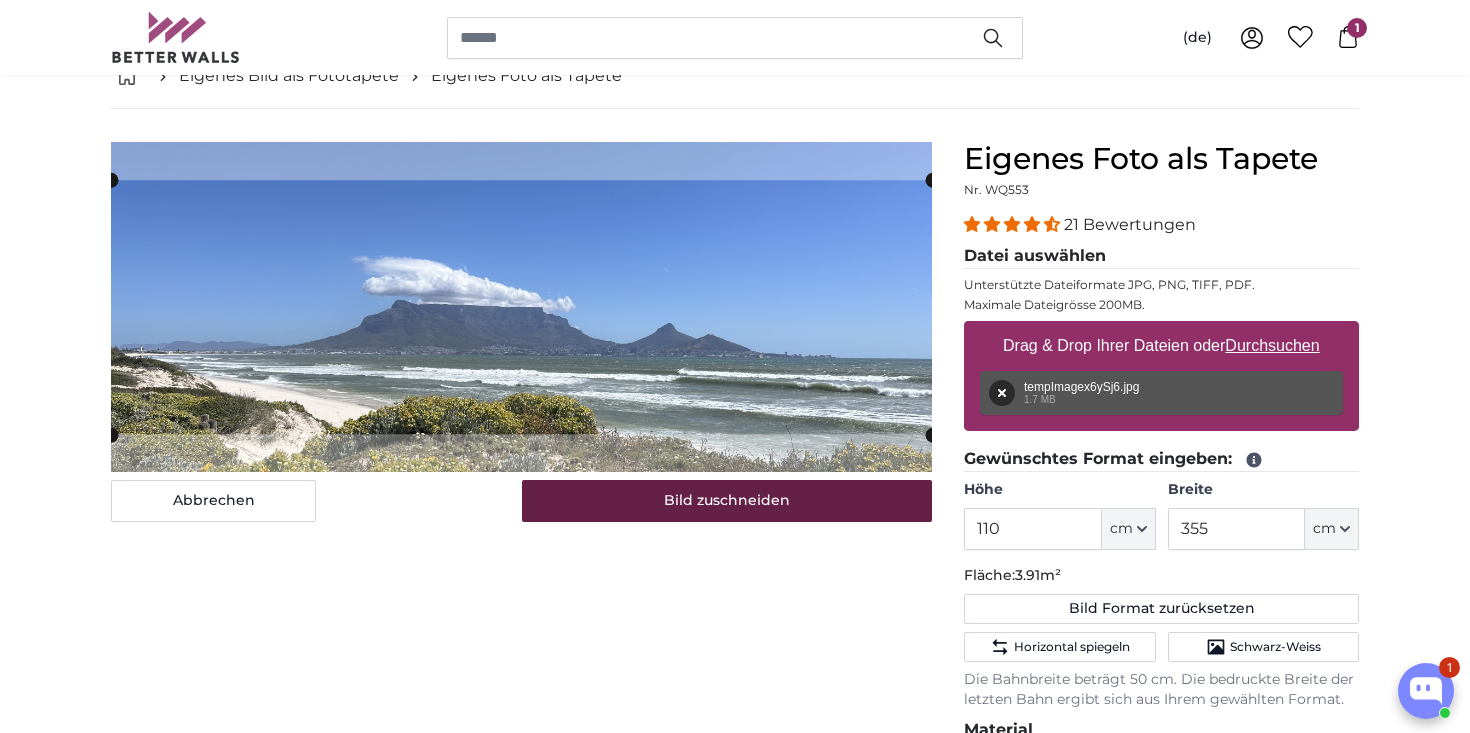 click on "Bild zuschneiden" at bounding box center (727, 501) 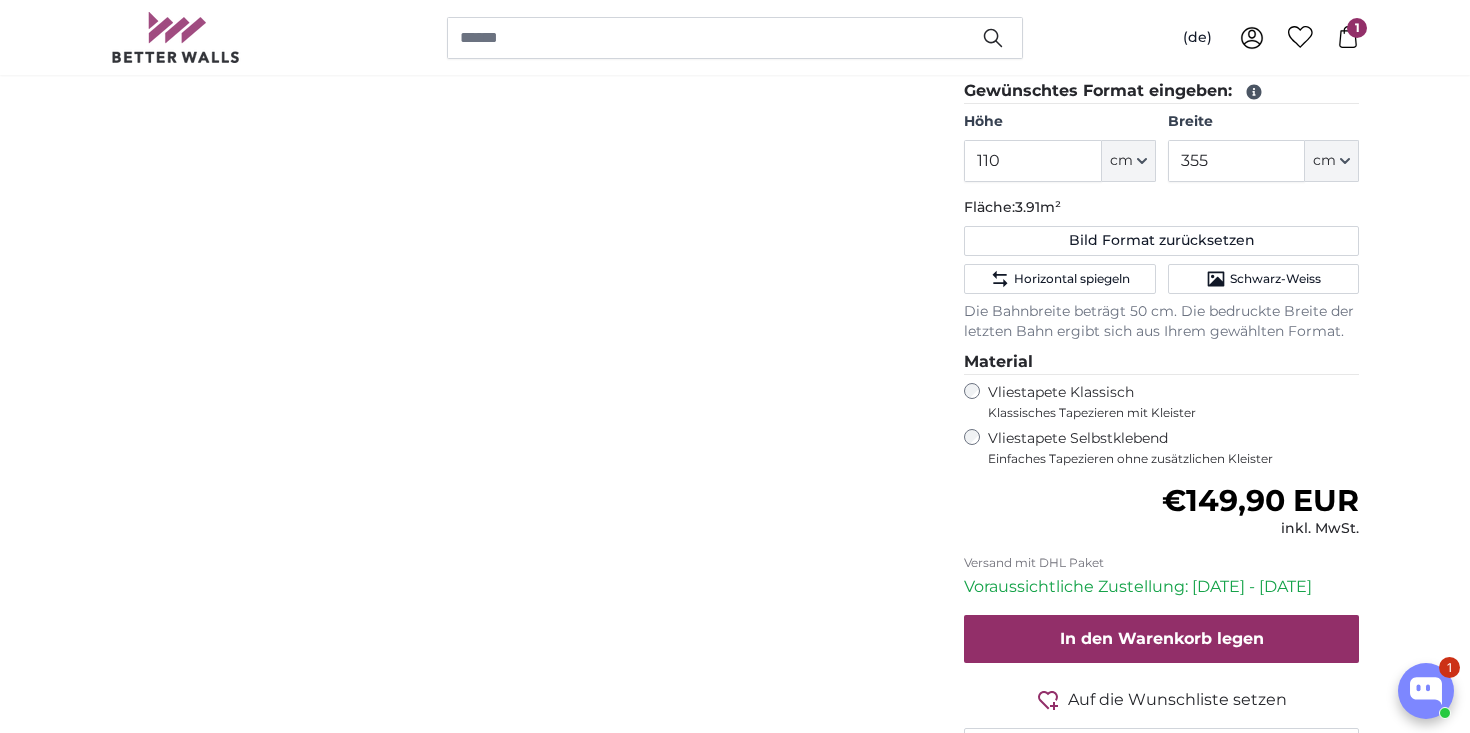 scroll, scrollTop: 488, scrollLeft: 0, axis: vertical 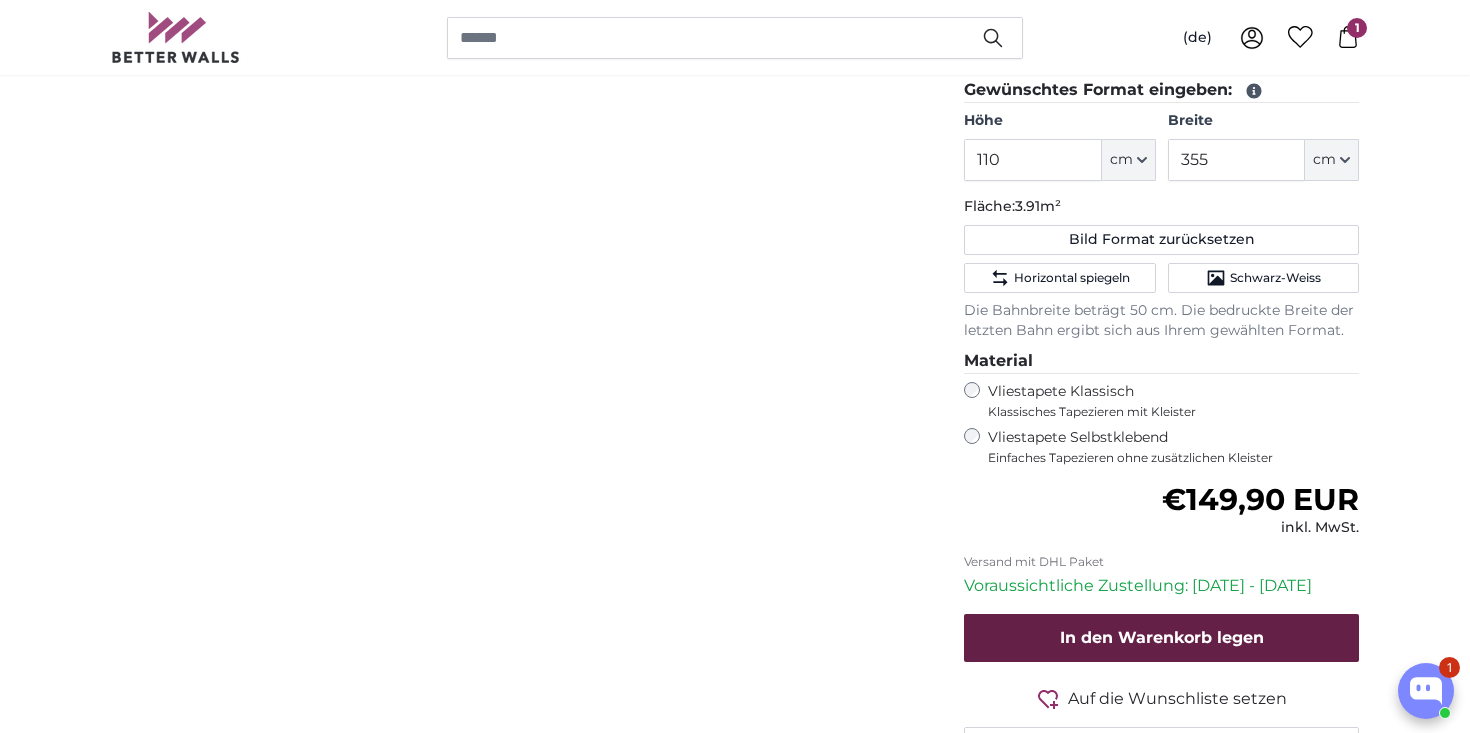 click on "In den Warenkorb legen" at bounding box center (1162, 637) 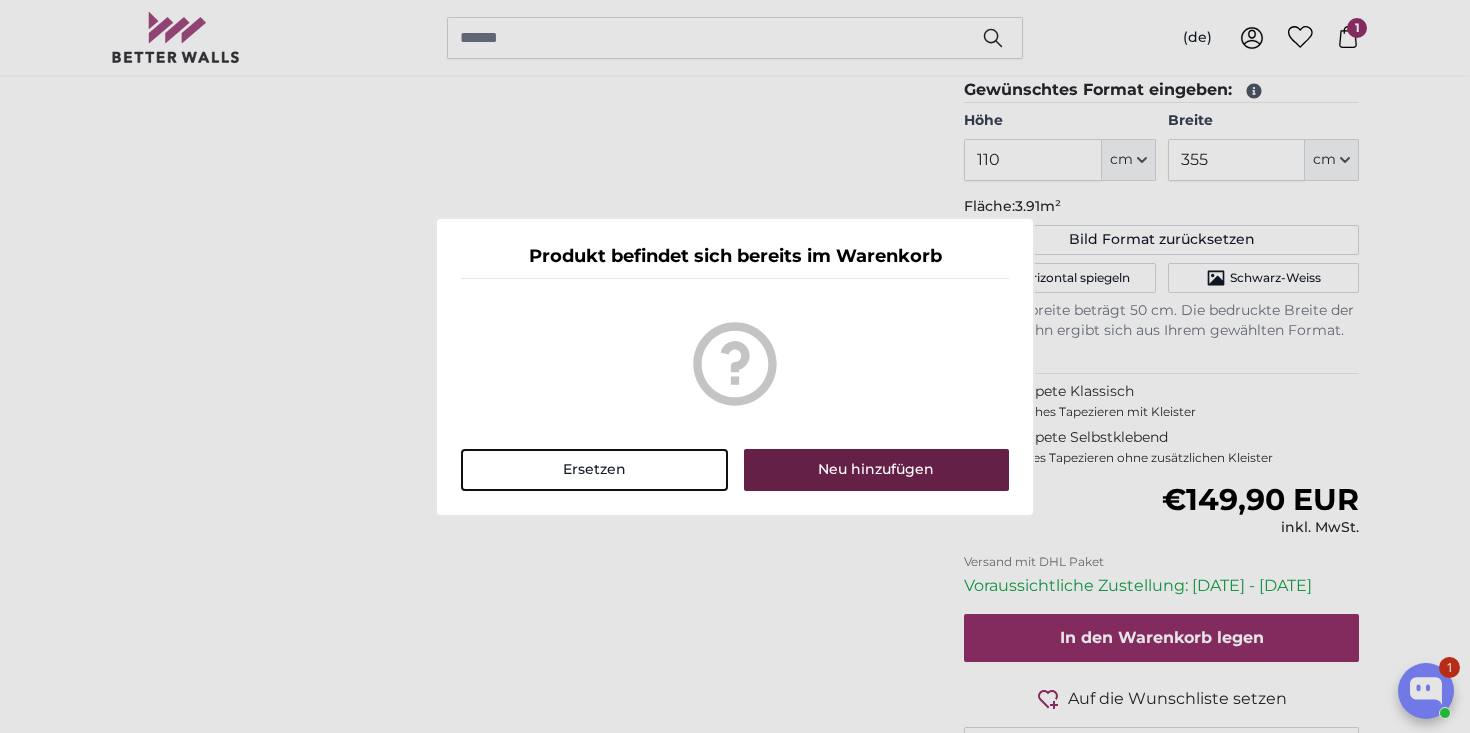 click on "Neu hinzufügen" at bounding box center (876, 470) 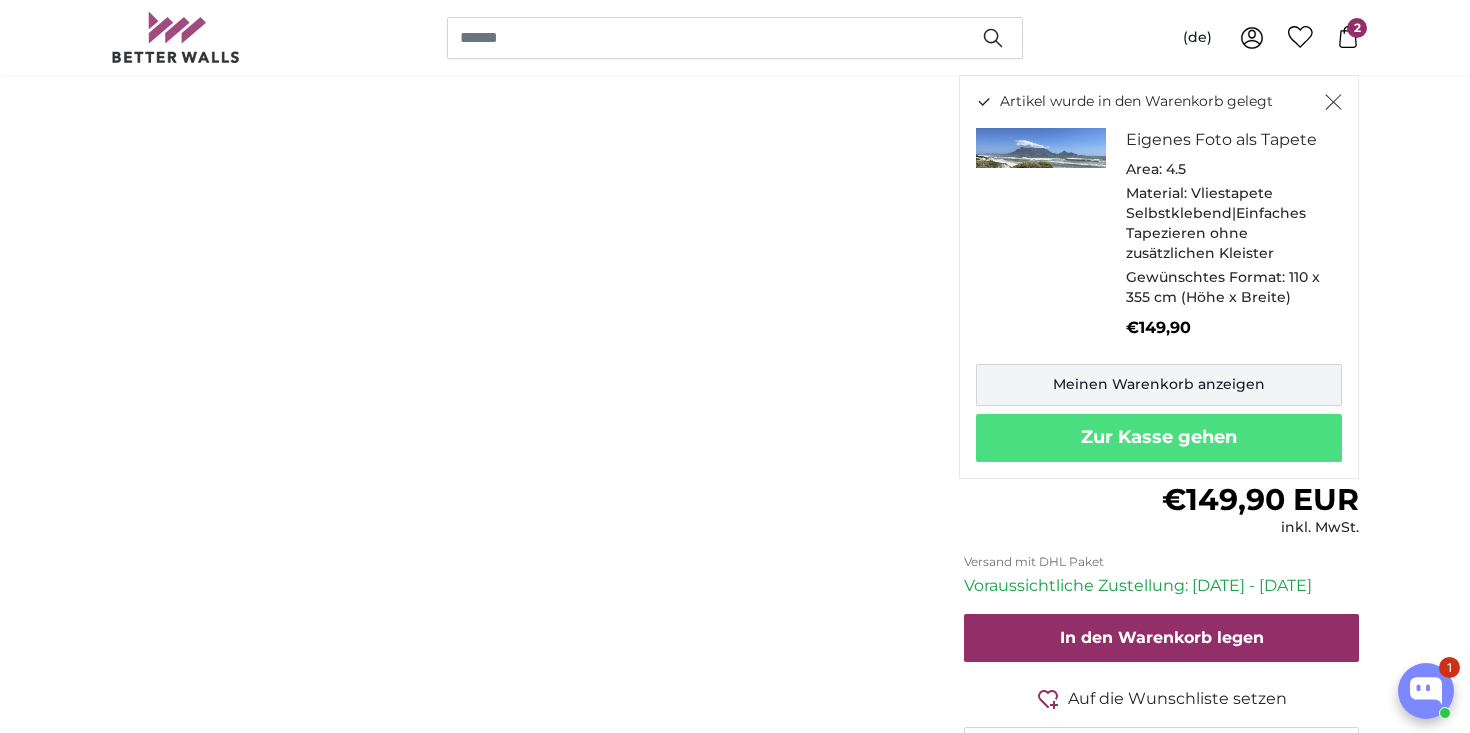 click on "Meinen Warenkorb anzeigen" at bounding box center [1159, 385] 